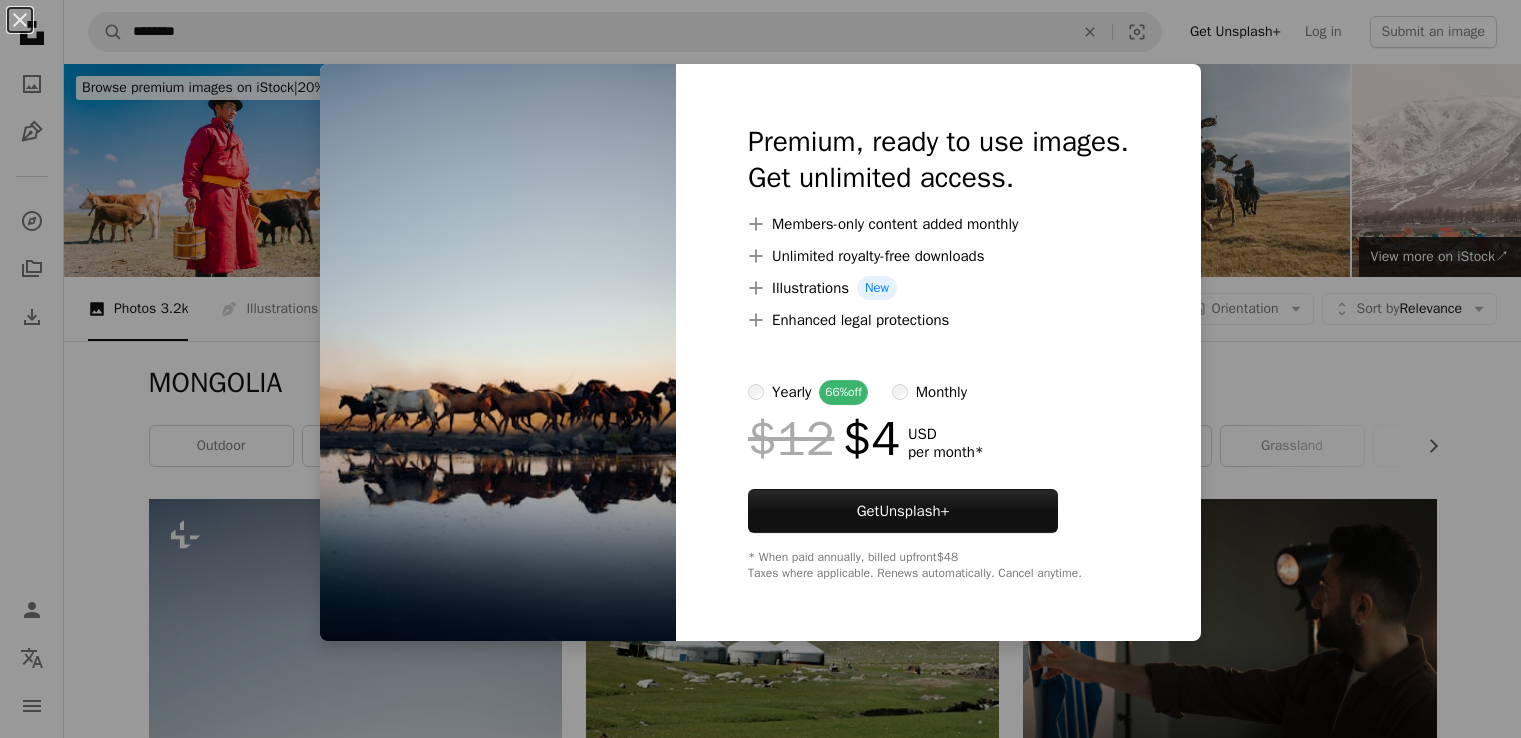 scroll, scrollTop: 600, scrollLeft: 0, axis: vertical 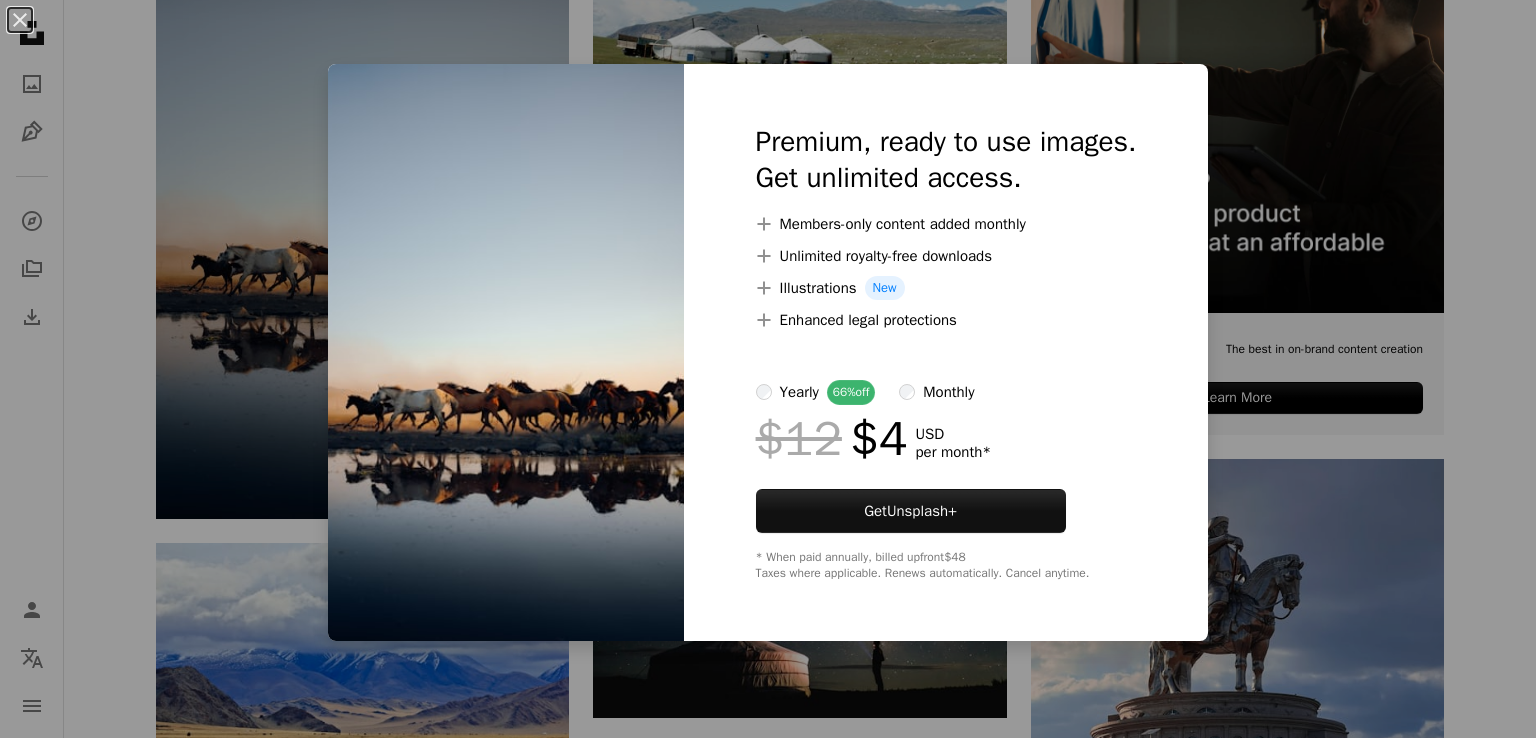 click on "An X shape Premium, ready to use images. Get unlimited access. A plus sign Members-only content added monthly A plus sign Unlimited royalty-free downloads A plus sign Illustrations  New A plus sign Enhanced legal protections yearly 66%  off monthly $12   $4 USD per month * Get  Unsplash+ * When paid annually, billed upfront  $48 Taxes where applicable. Renews automatically. Cancel anytime." at bounding box center [768, 369] 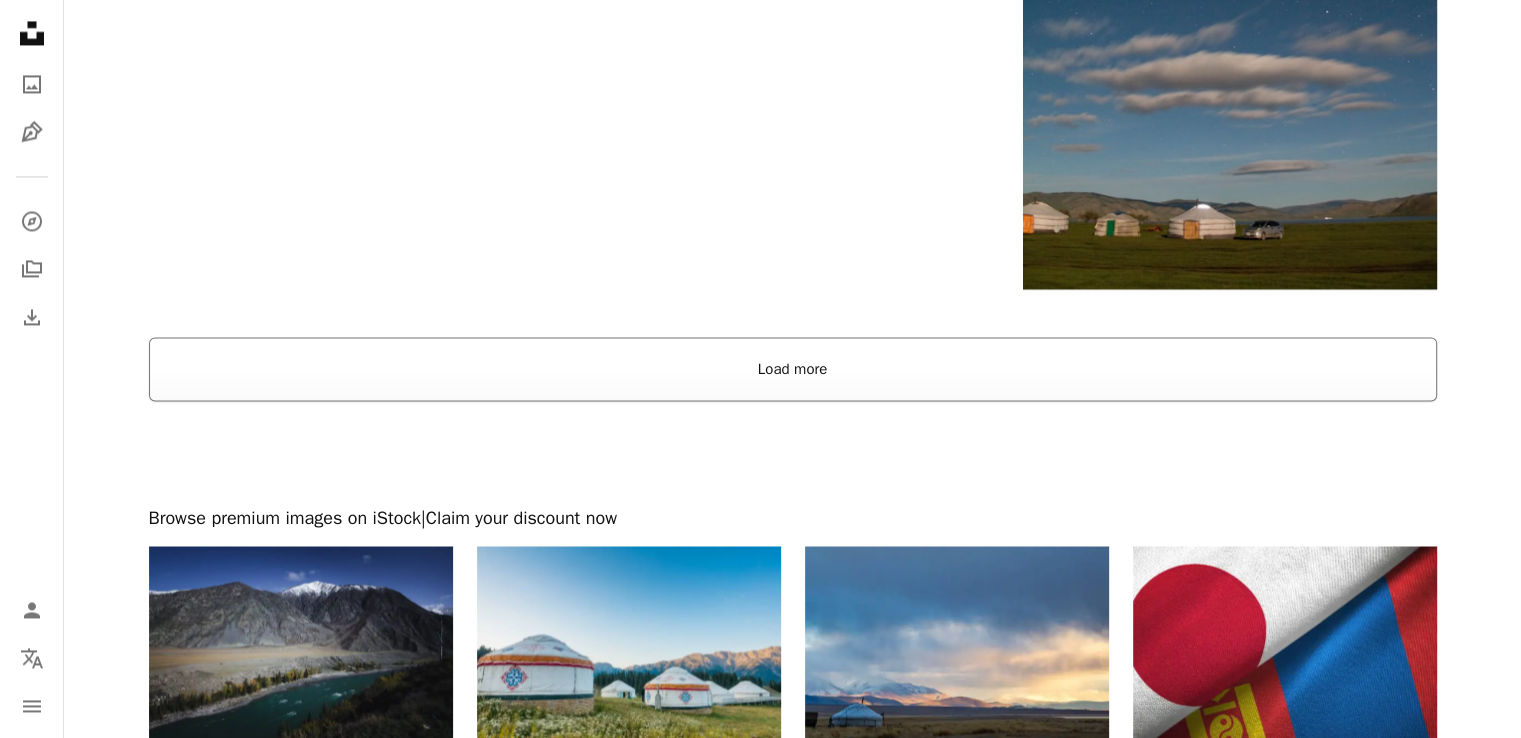 scroll, scrollTop: 3400, scrollLeft: 0, axis: vertical 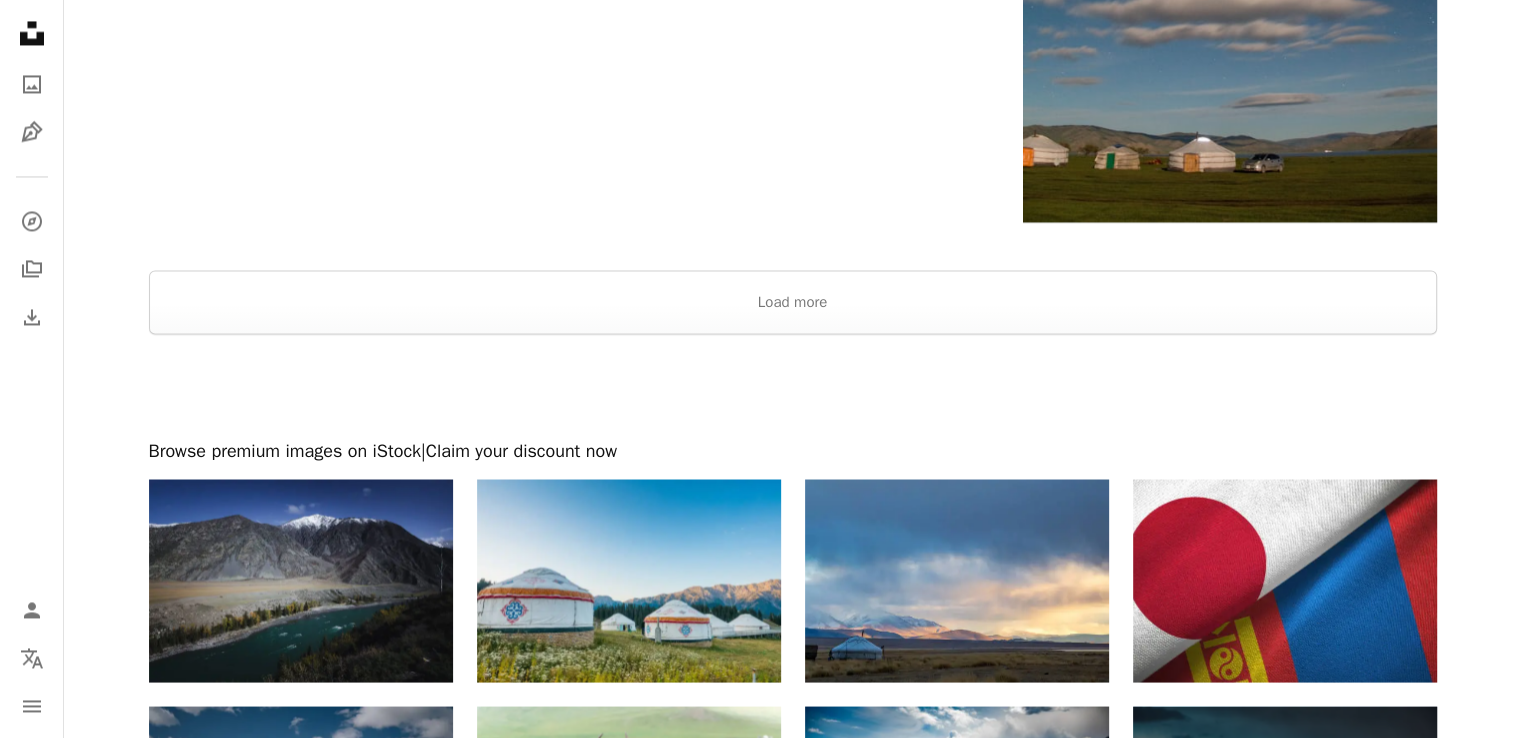 click at bounding box center [792, 386] 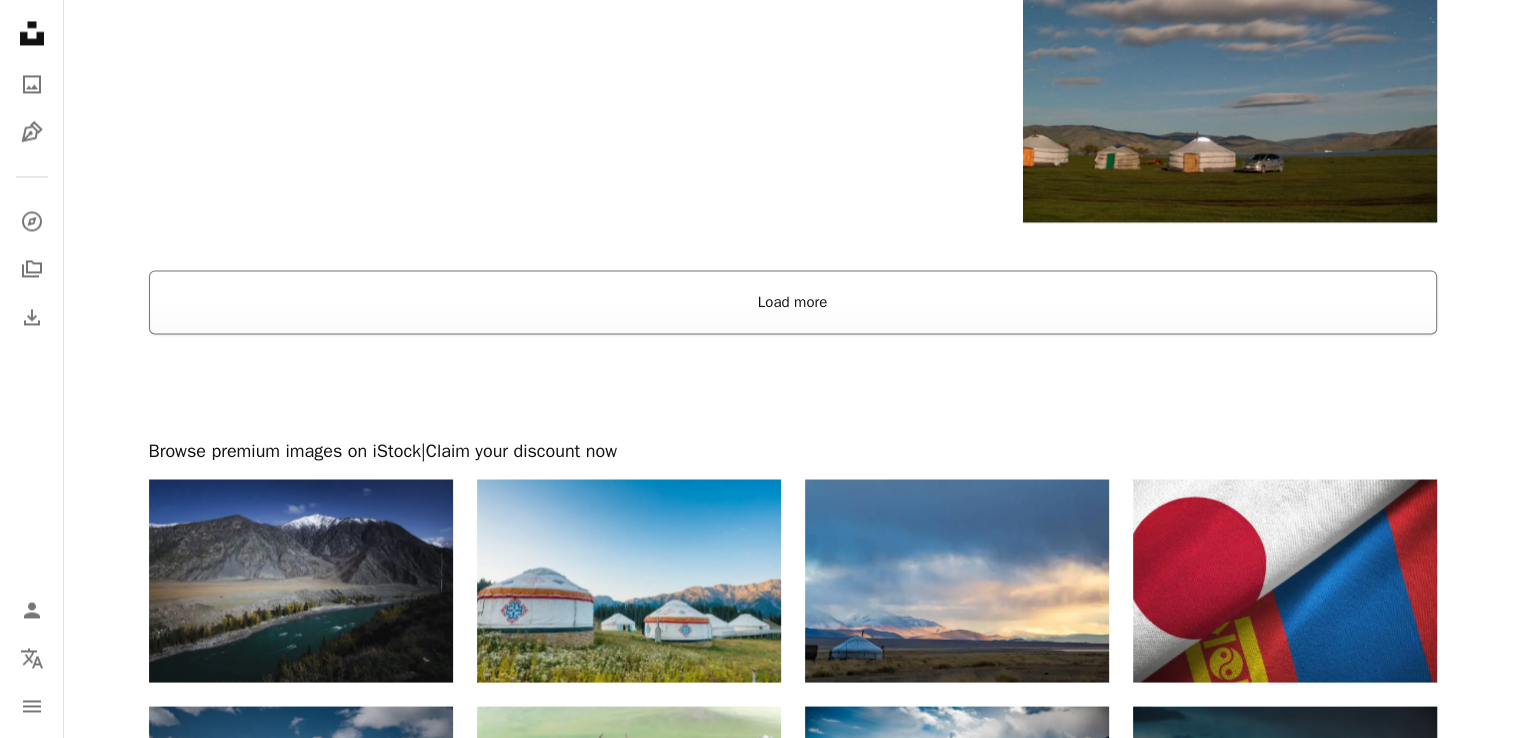 click on "Load more" at bounding box center [793, 302] 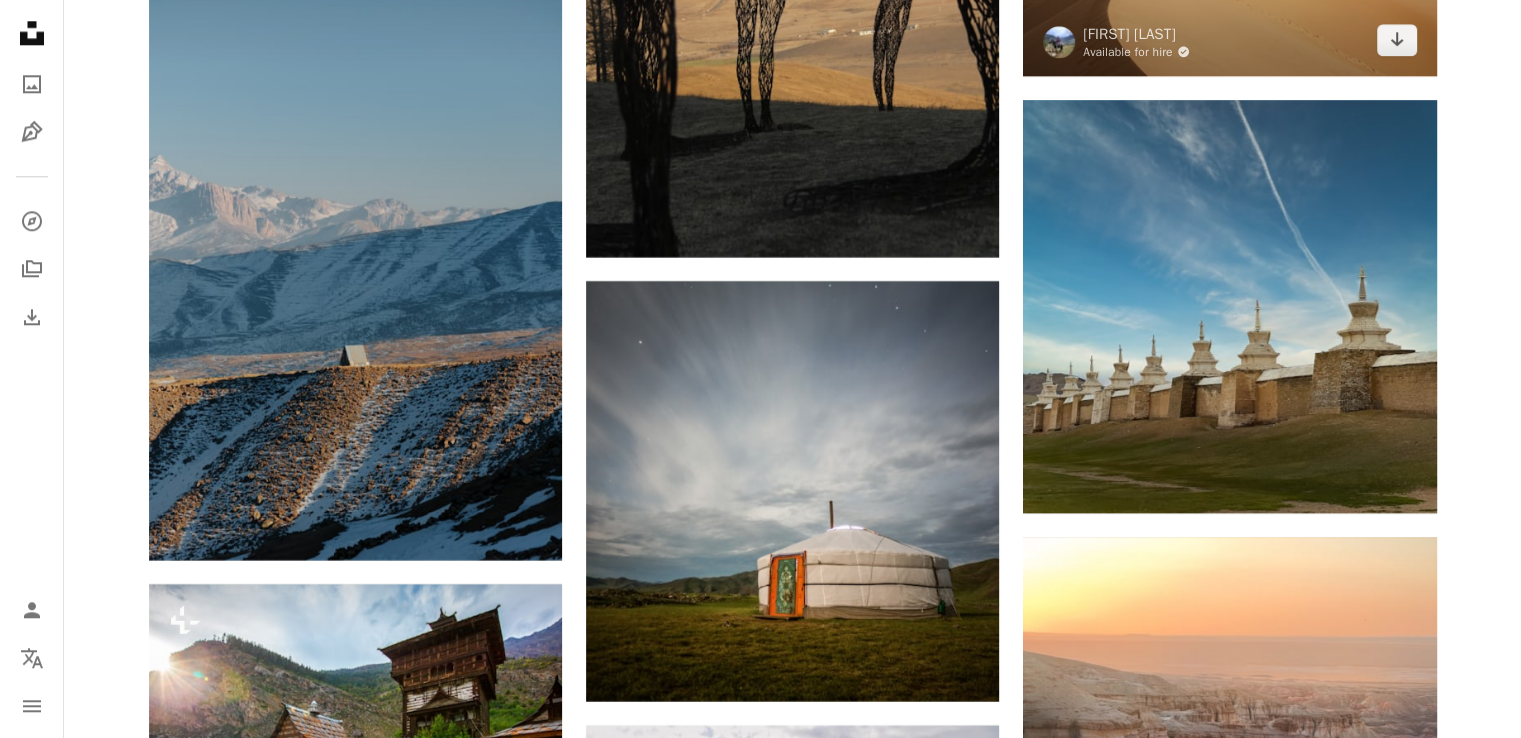 scroll, scrollTop: 10100, scrollLeft: 0, axis: vertical 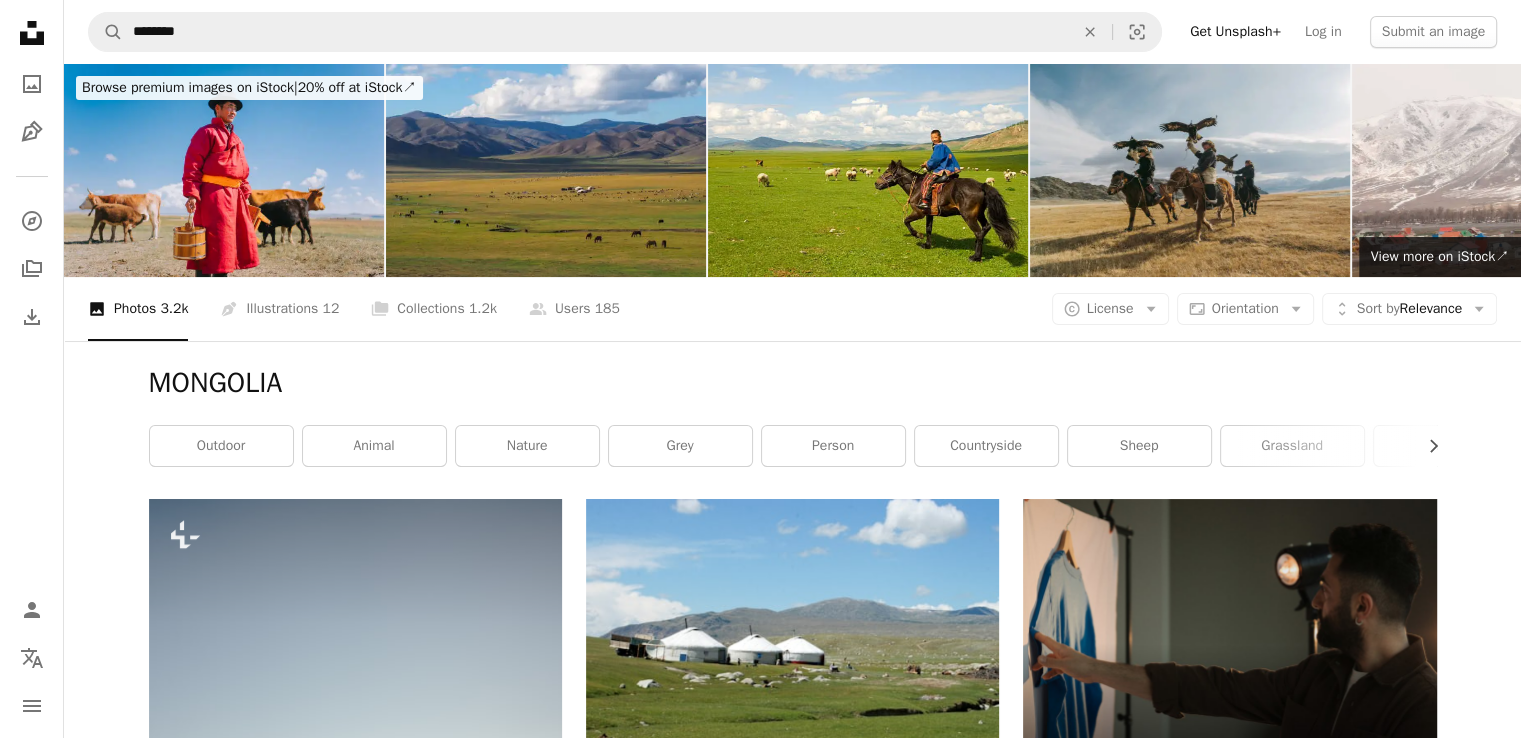 click on "A magnifying glass ******** An X shape Visual search" at bounding box center [625, 32] 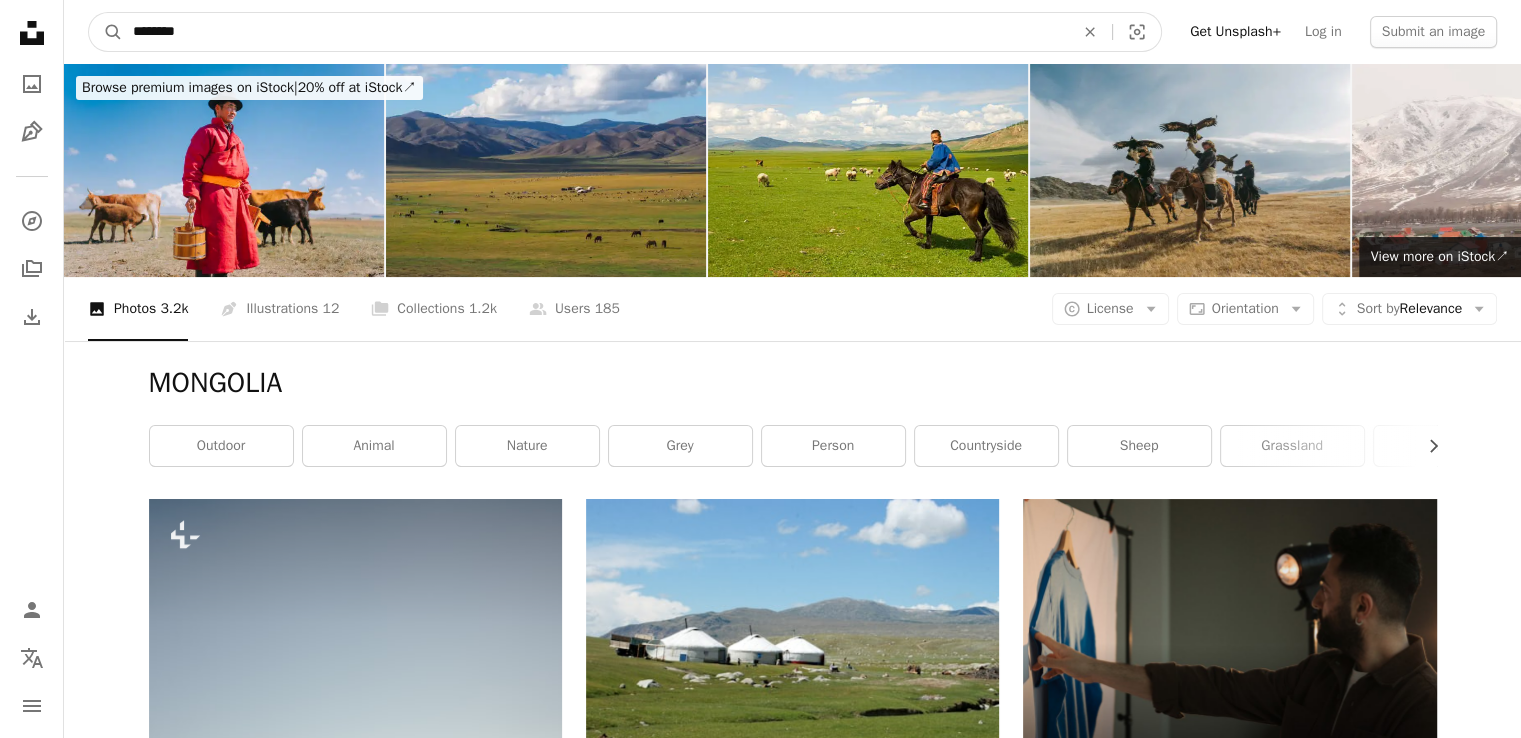 click on "********" at bounding box center [595, 32] 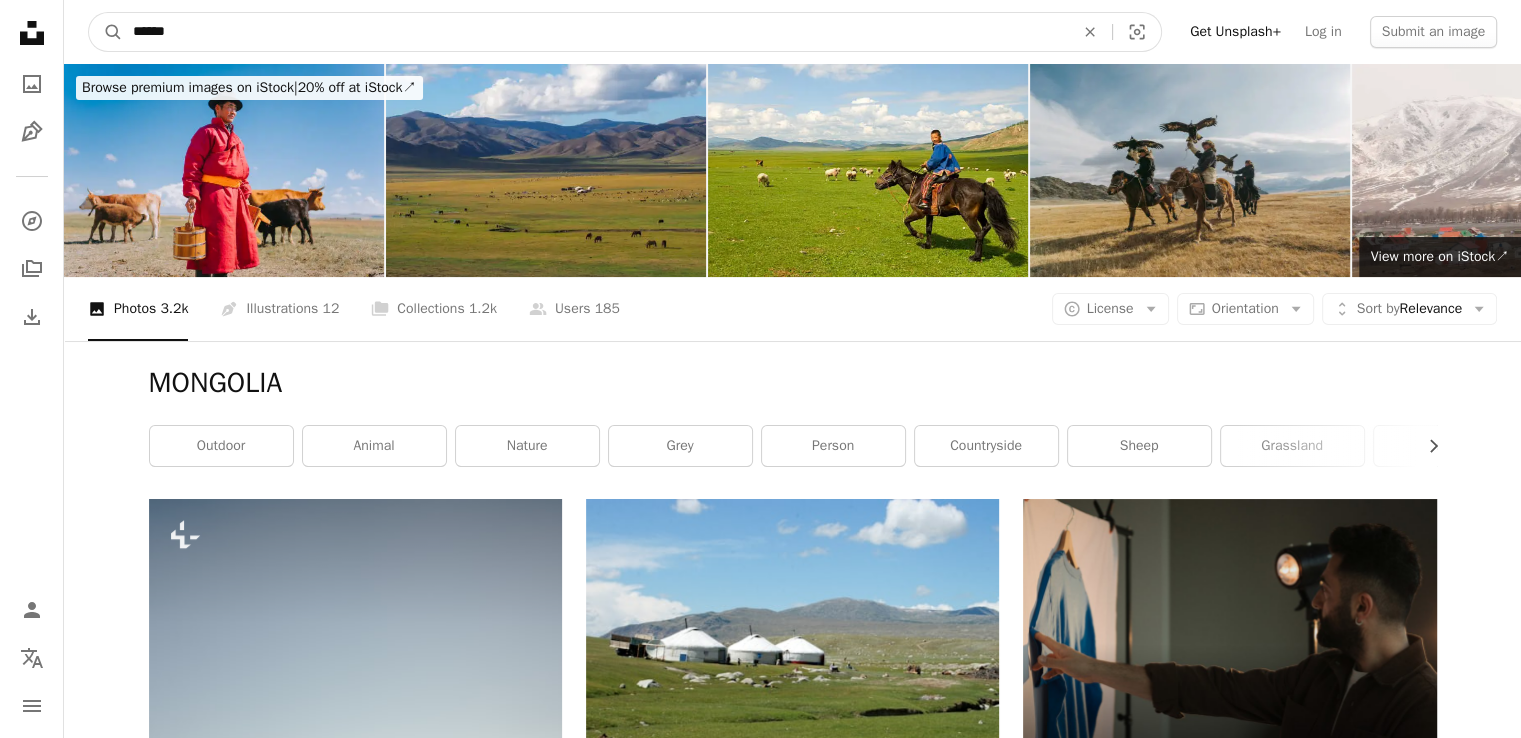 type on "******" 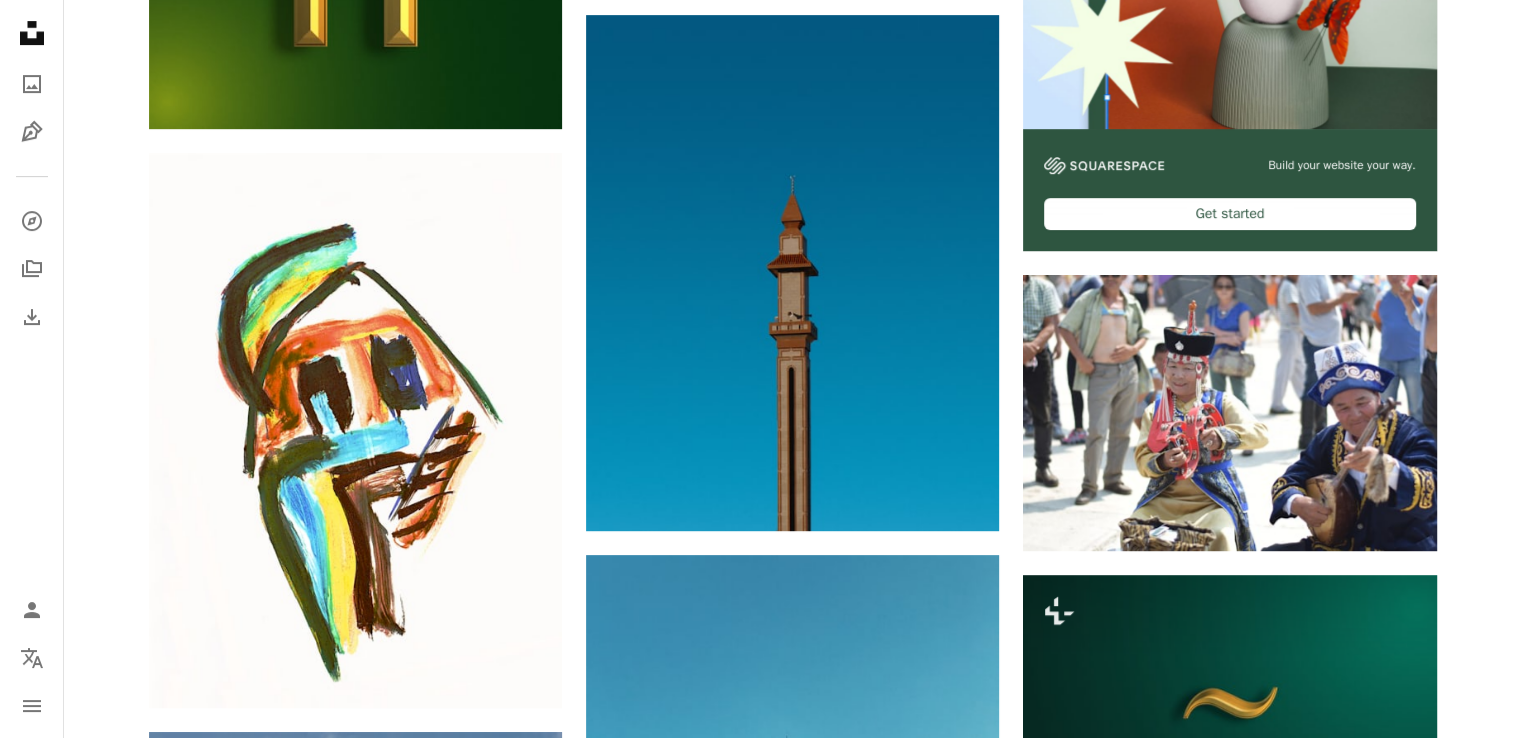 scroll, scrollTop: 500, scrollLeft: 0, axis: vertical 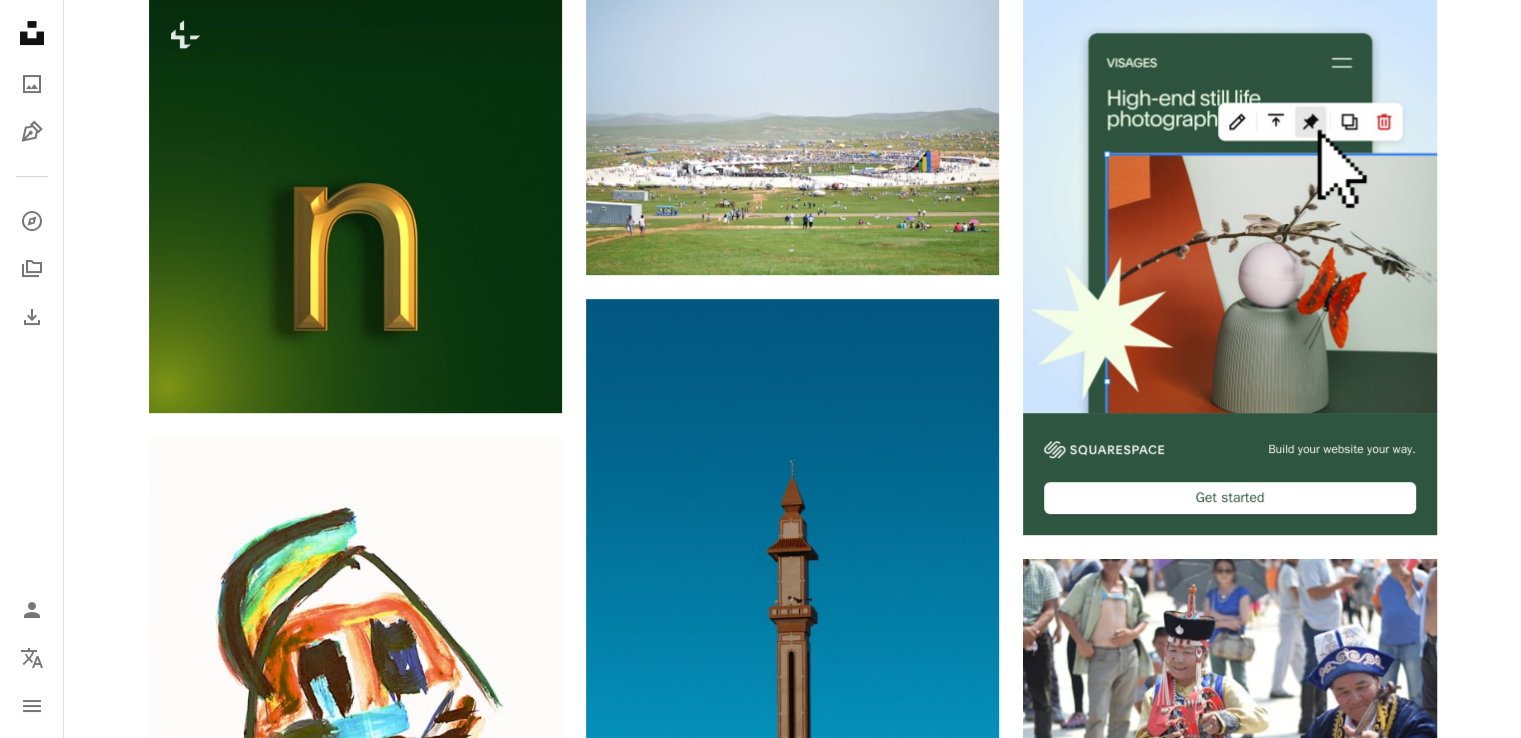 click on "A URL sharing icon (chains) Facebook icon X (formerly Twitter) icon Pinterest icon An envelope Photo by [NAME] on Unsplash
Copy content [NAME] [NAME] A heart A plus sign Download free Chevron down Zoom in Views 4,354,890 Downloads 71,400 Featured in Nature ,  Wallpapers ,  Animals A forward-right arrow Share Info icon Info More Actions A map marker [LOCATION] Calendar outlined Published on  [DATE] Camera Canon, EOS 6D Safety Free to use under the  Unsplash License animal sunrise wildlife horse wallpapers backgrounds horse wallpaper inner mongolia horse background land human field weather deer fog beige outdoors countryside soil Free stock photos  |  Save 20% with code UNSPLASH20" at bounding box center (792, 1989) 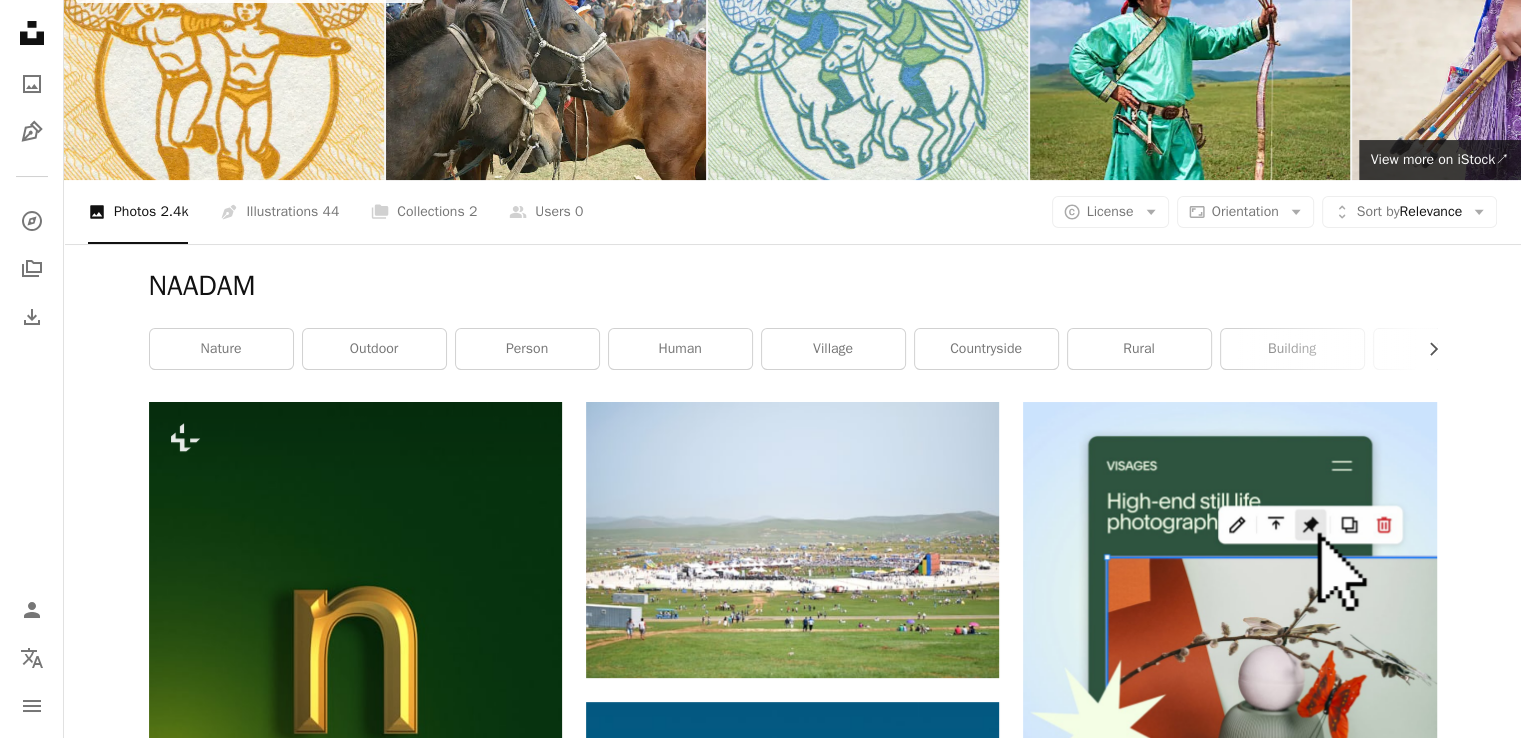 scroll, scrollTop: 0, scrollLeft: 0, axis: both 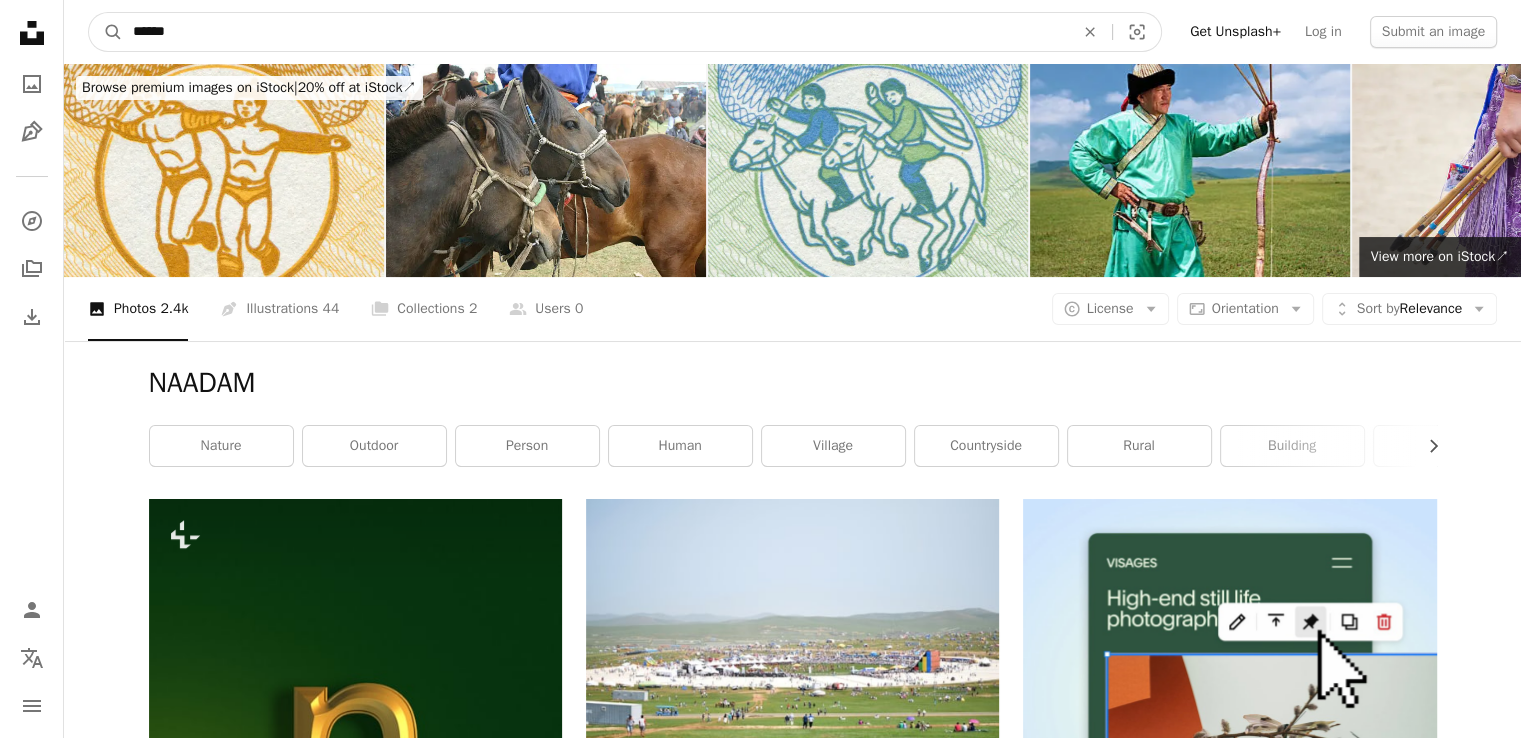 click on "******" at bounding box center (595, 32) 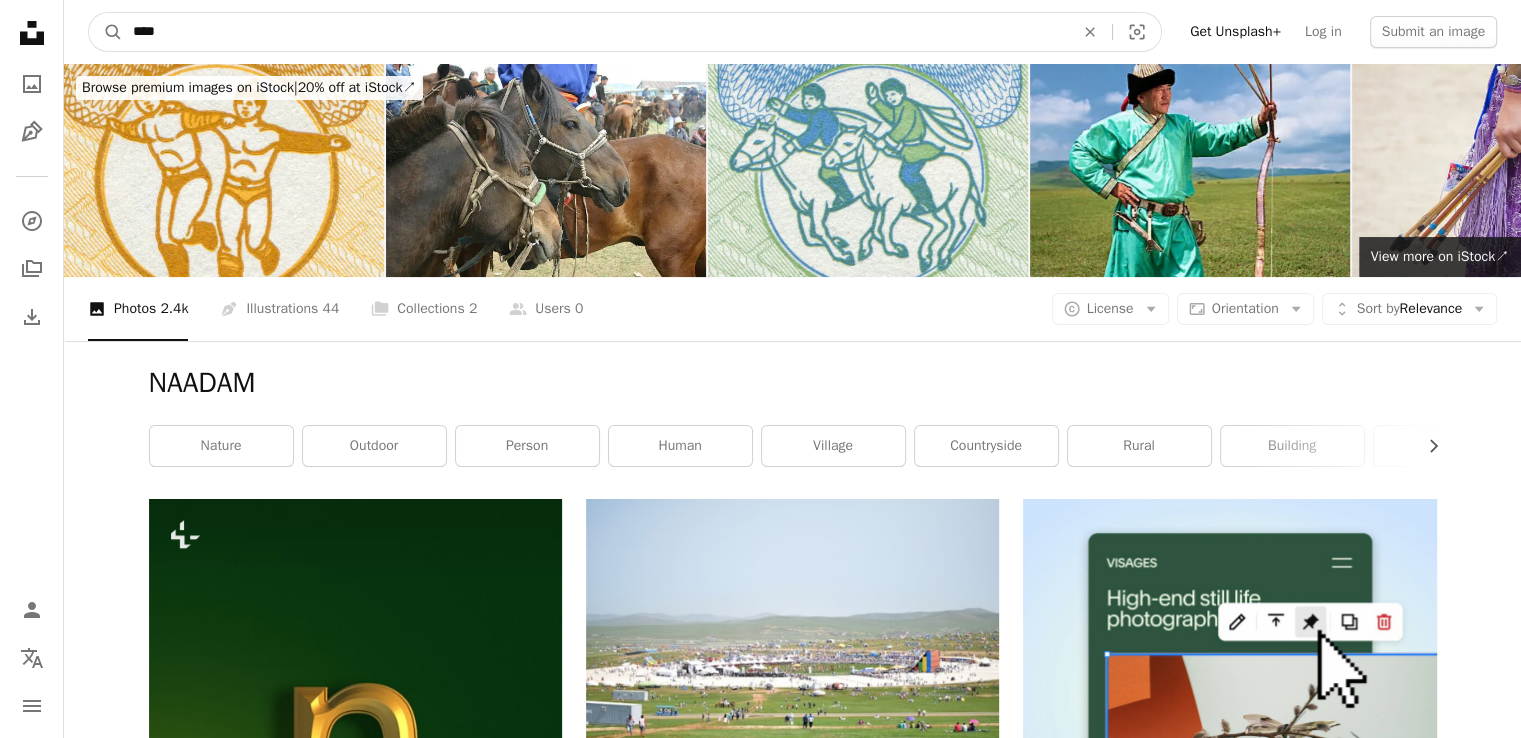 type on "*****" 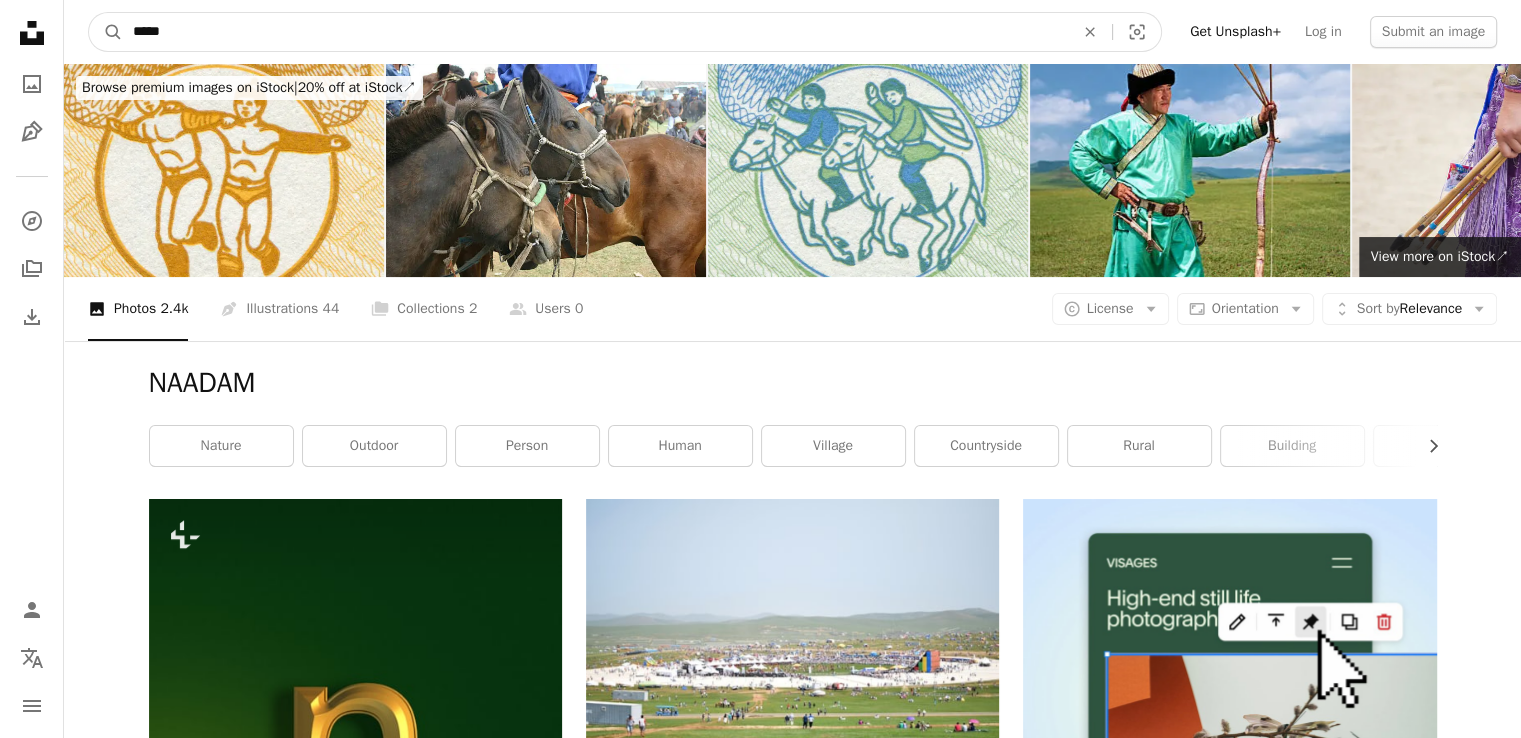 click on "A magnifying glass" at bounding box center [106, 32] 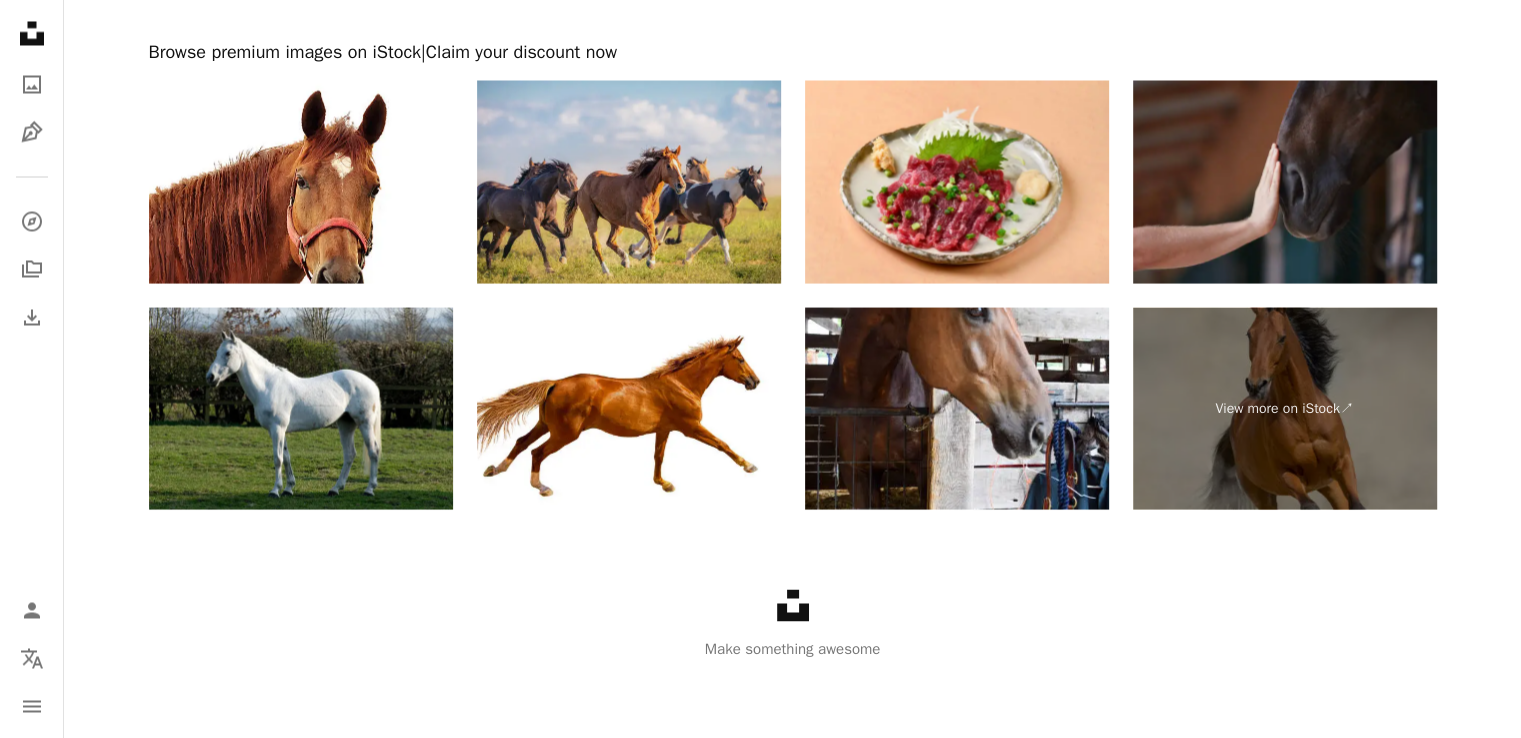 scroll, scrollTop: 3356, scrollLeft: 0, axis: vertical 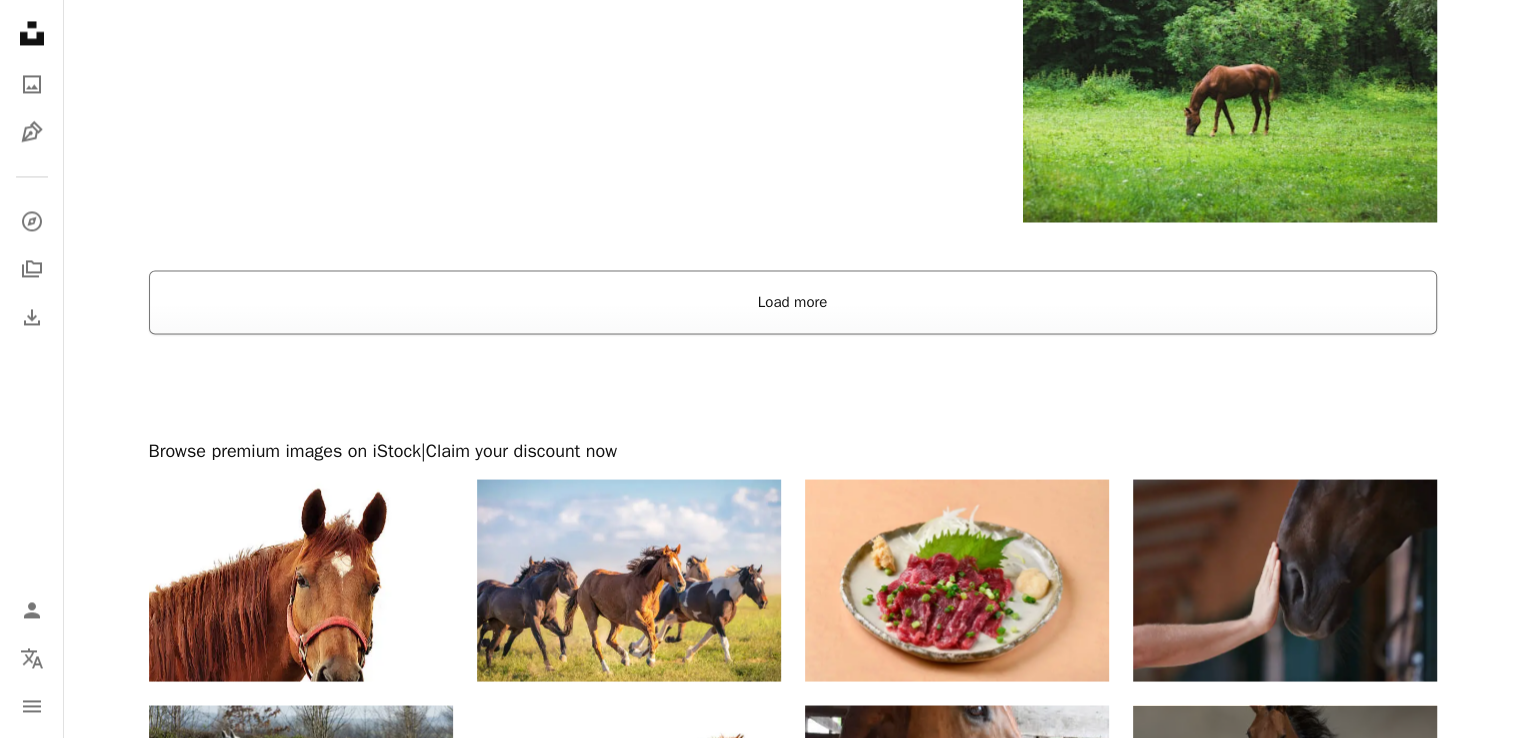 click on "Load more" at bounding box center (793, 302) 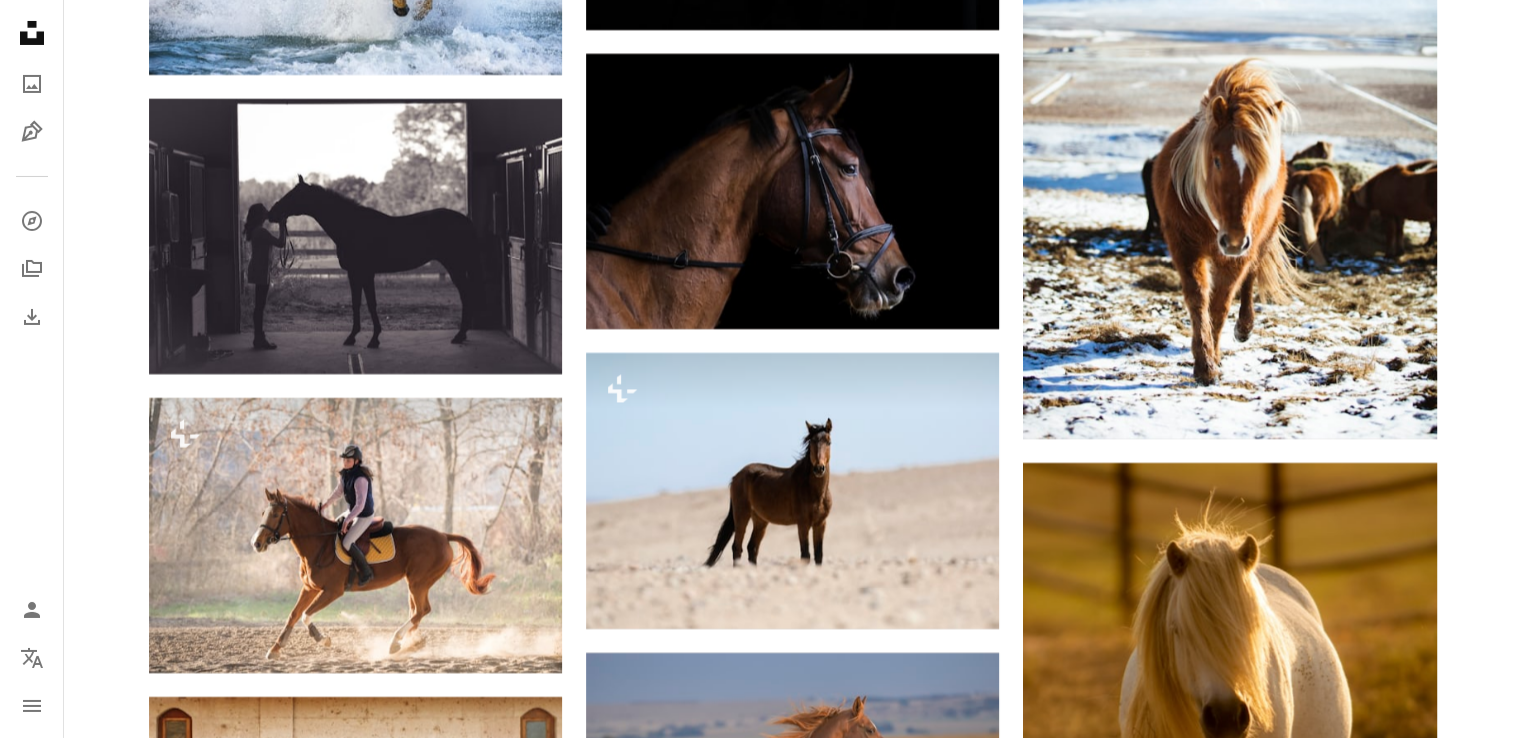 scroll, scrollTop: 7256, scrollLeft: 0, axis: vertical 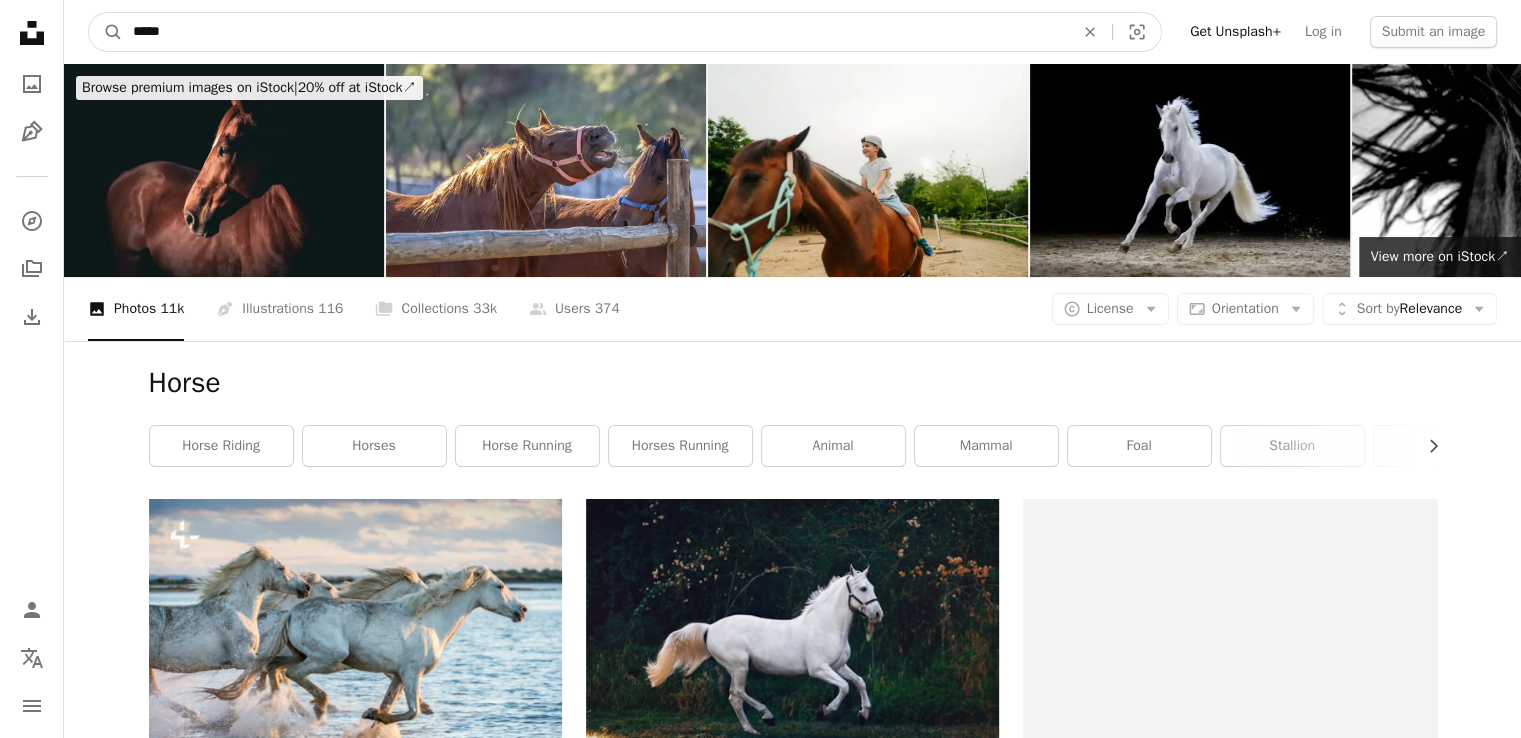 click on "*****" at bounding box center [595, 32] 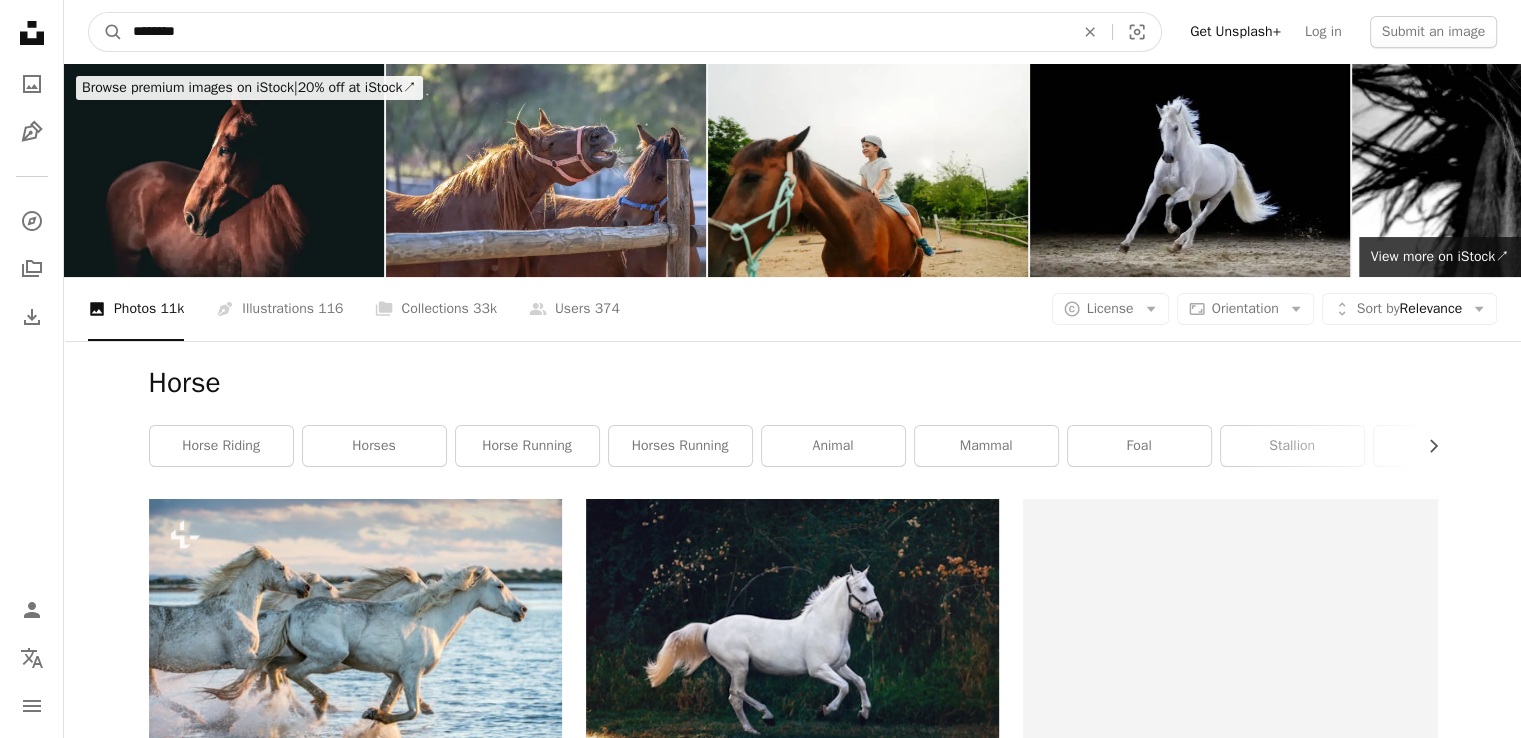 type on "********" 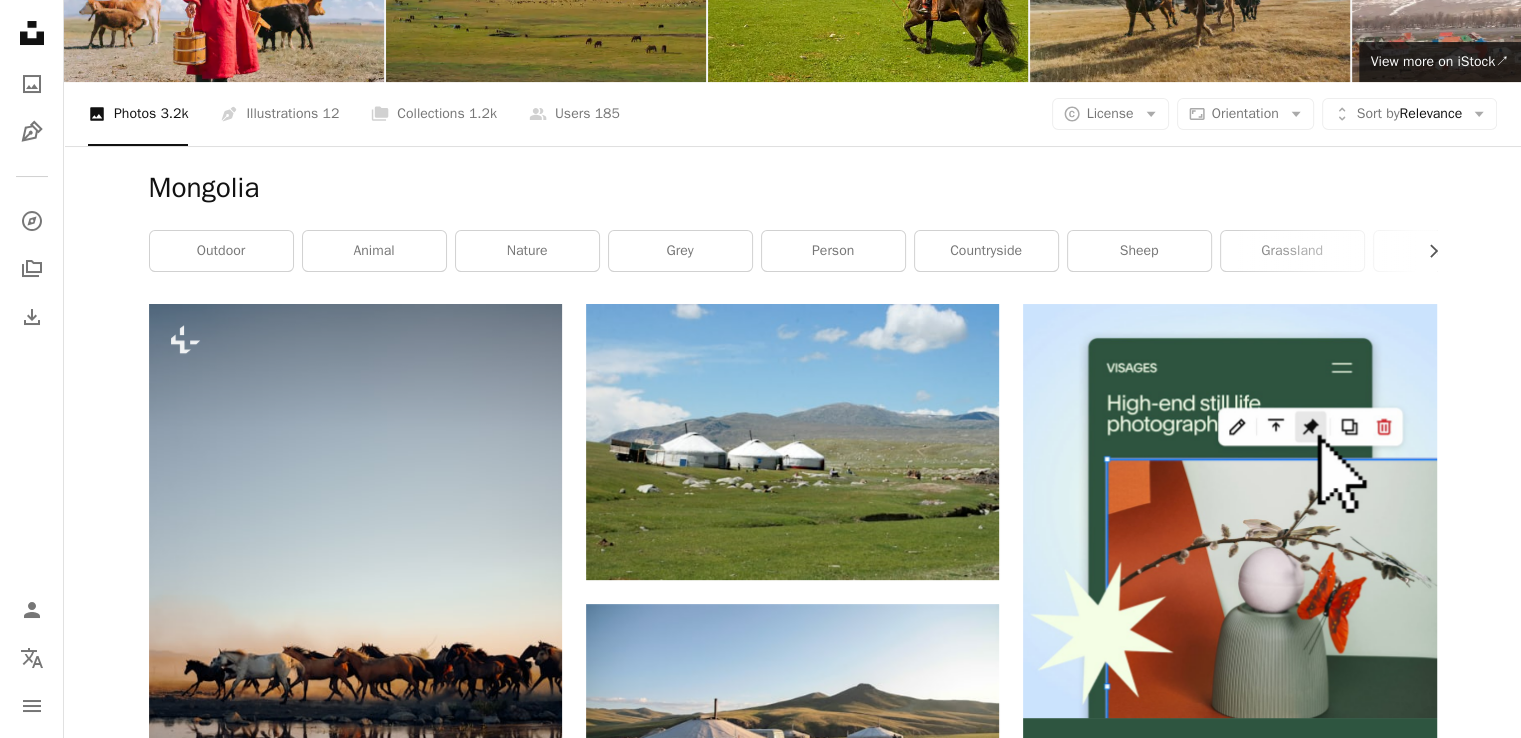 scroll, scrollTop: 400, scrollLeft: 0, axis: vertical 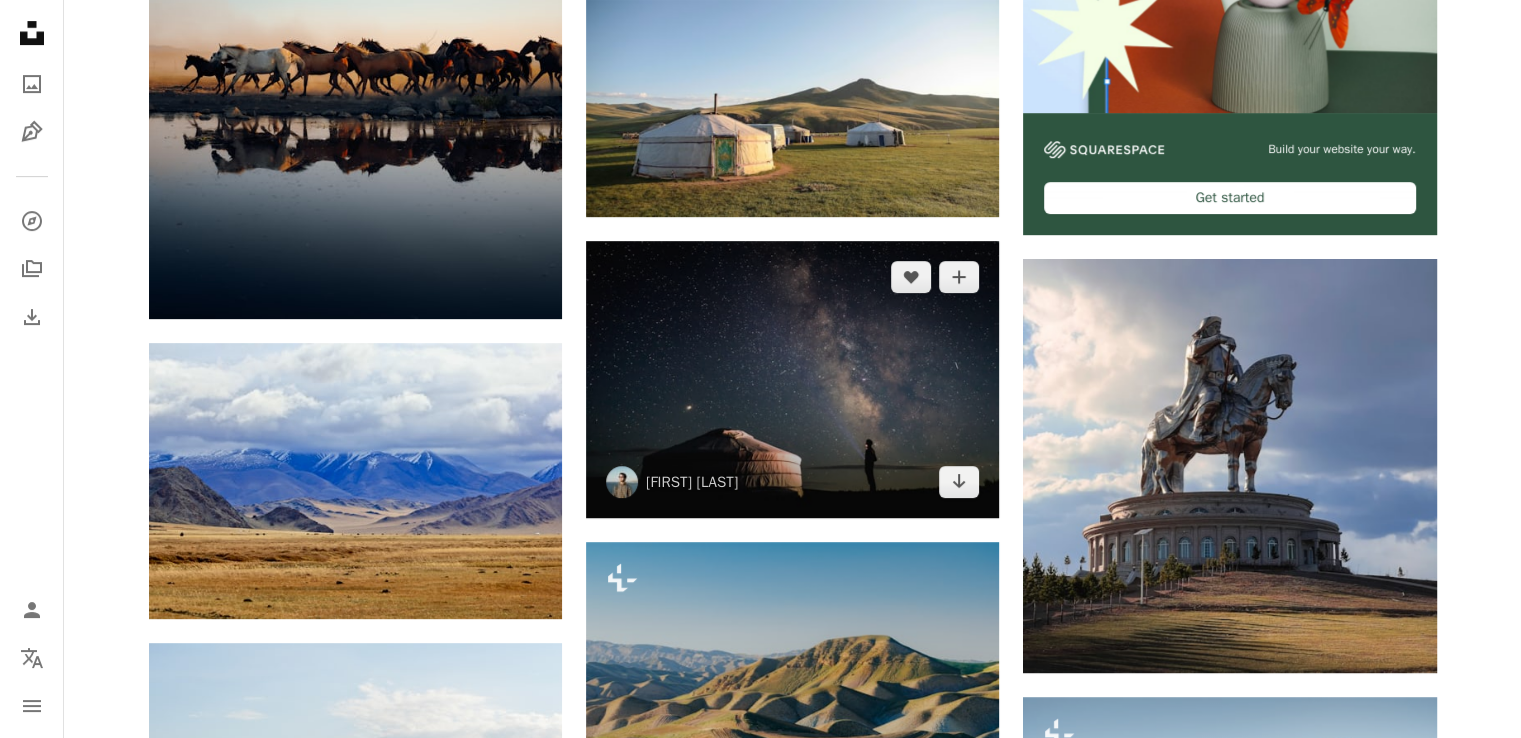 click at bounding box center (792, 379) 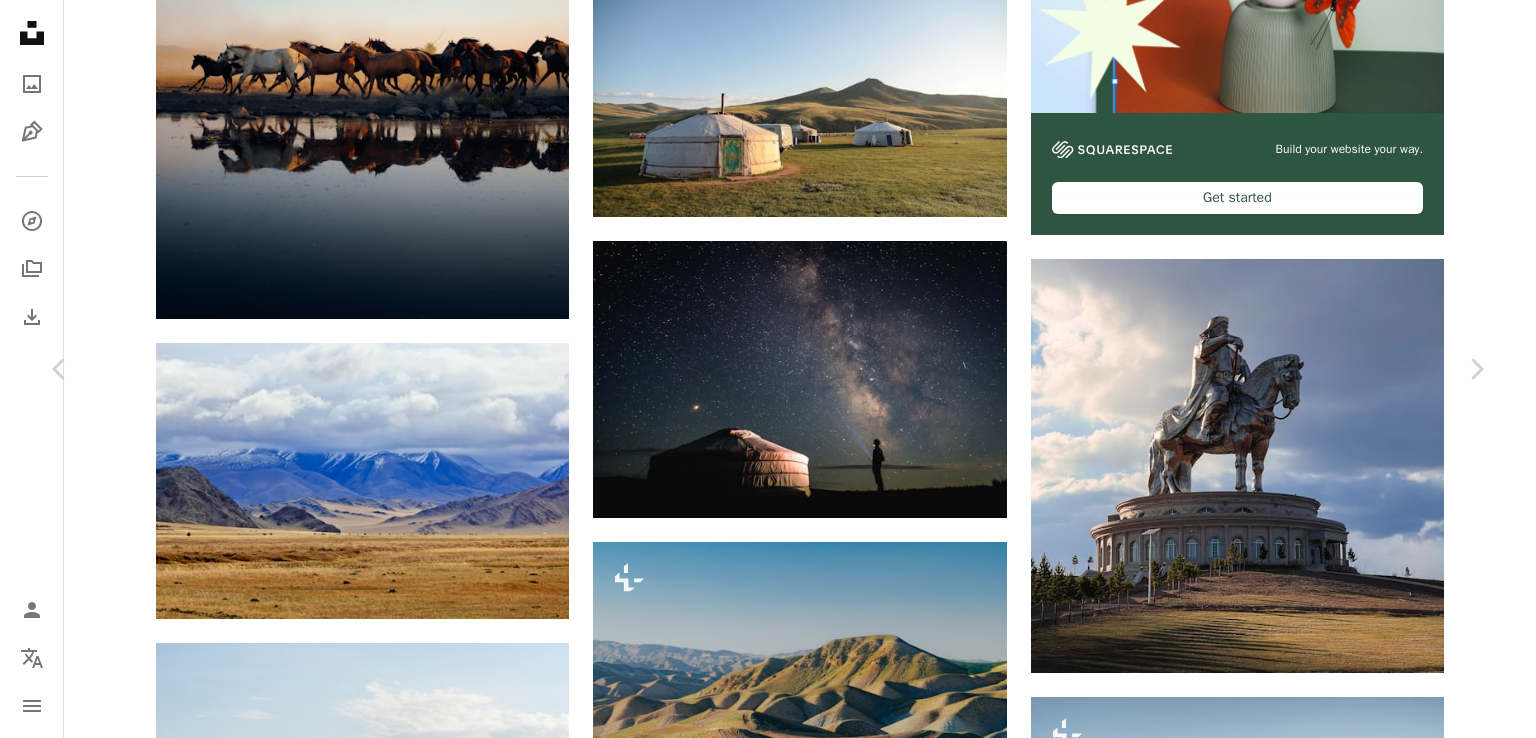 click on "A URL sharing icon (chains) Facebook icon X (formerly Twitter) icon Pinterest icon An envelope Photo by [NAME] on Unsplash
Copy content [NAME] [NAME] A heart A plus sign Download free Chevron down Zoom in Views 4,020,025 Downloads 35,966 Featured in Photos ,  Nature A forward-right arrow Share Info icon Info More Actions Calendar outlined Published on  [DATE] Camera SONY, ILCE-7 Safety Free to use under the  Unsplash License space night light galaxy stars camping milky way galaxy wallpaper astronomy camp explore guy mongolia galaxy background looking up torch astro steppe yurt gobi Free images Browse premium related images on iStock  |  Save 20% with code UNSPLASH20 View more on iStock  ↗ Related images A heart A plus sign [NAME] Available for hire A checkmark inside of a circle Arrow pointing down A heart A plus sign [NAME] Arrow pointing down A heart A plus sign [NAME] Available for hire A checkmark inside of a circle Arrow pointing down A heart A plus sign [NAME] Arrow pointing down Plus sign for Unsplash+ A heart A plus sign [NAME] For" at bounding box center [768, 5750] 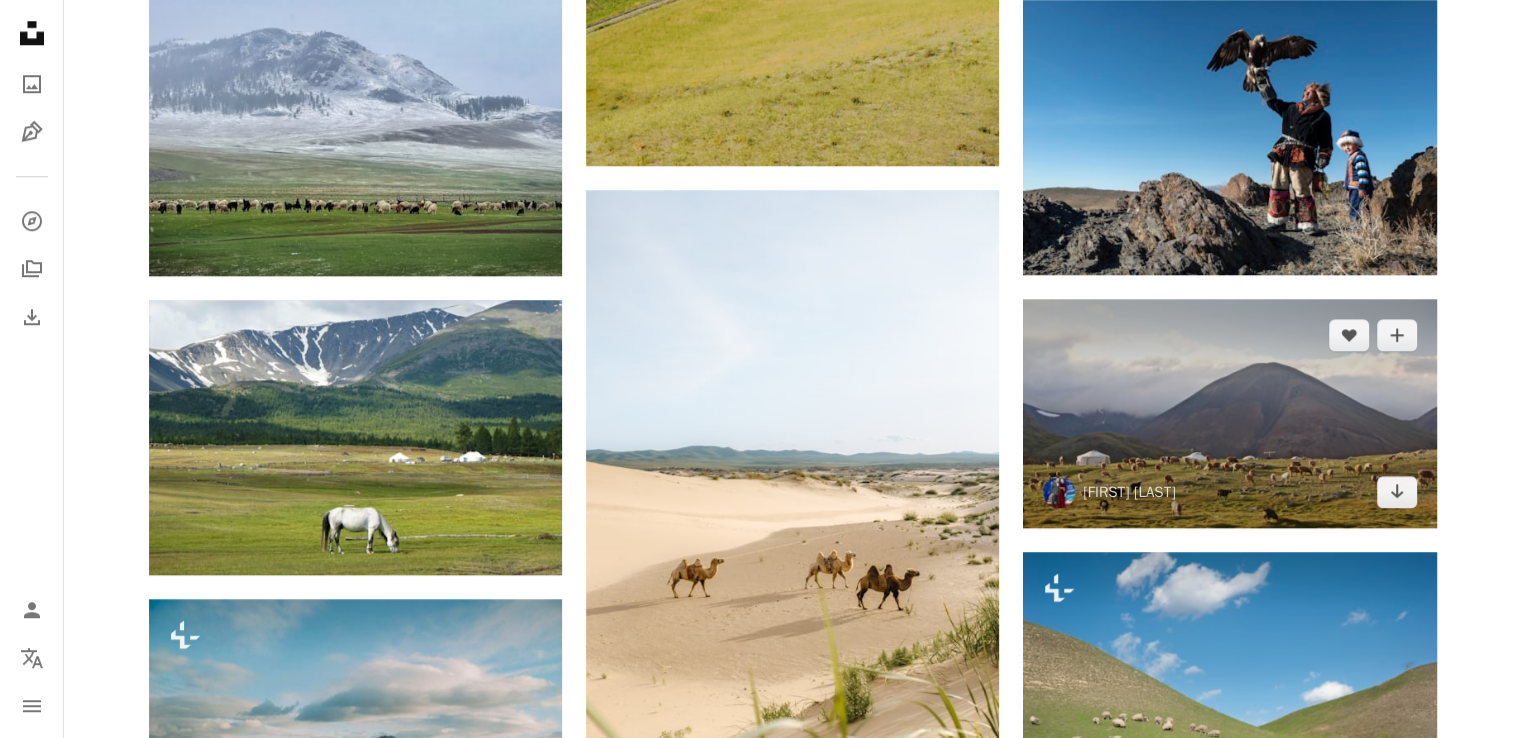 scroll, scrollTop: 1800, scrollLeft: 0, axis: vertical 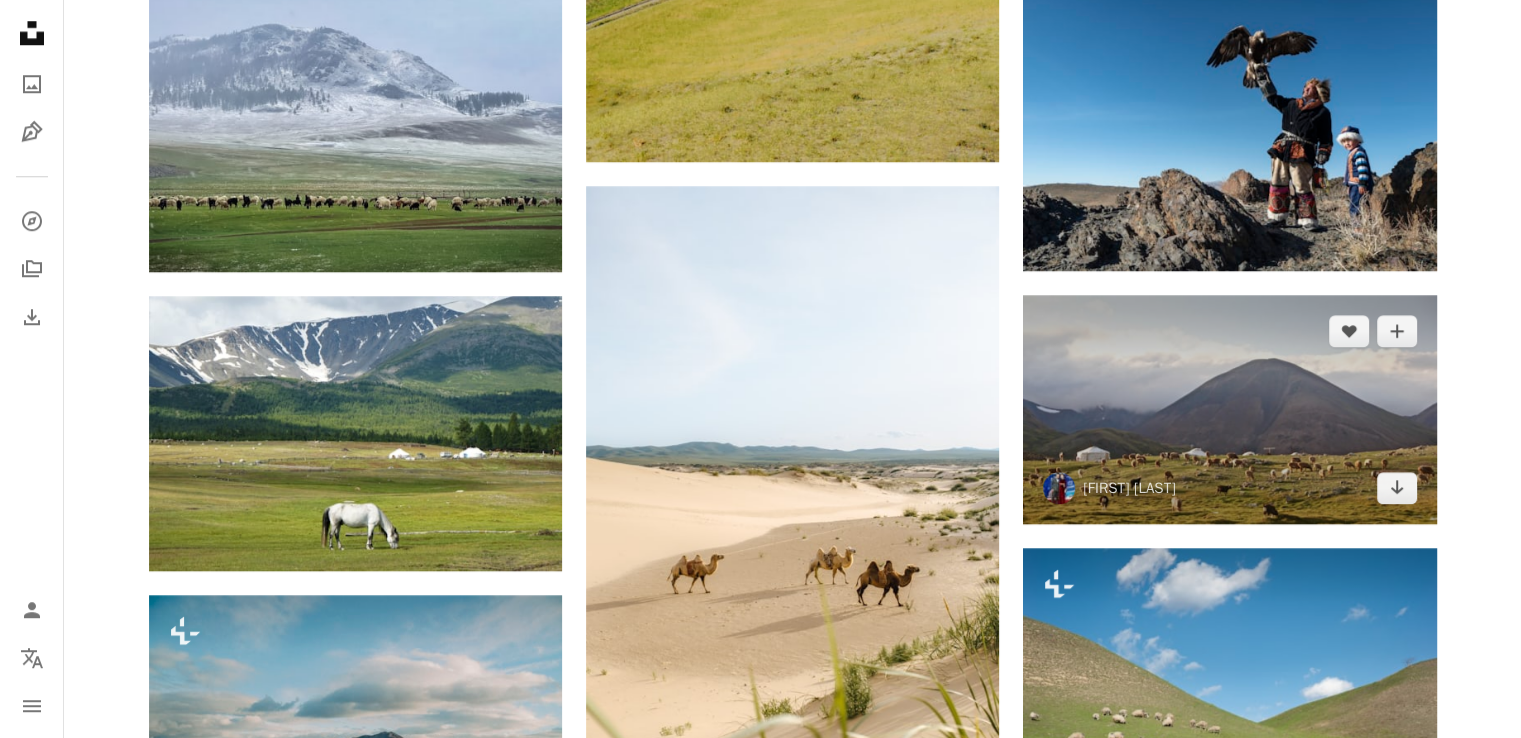 click at bounding box center (1229, 409) 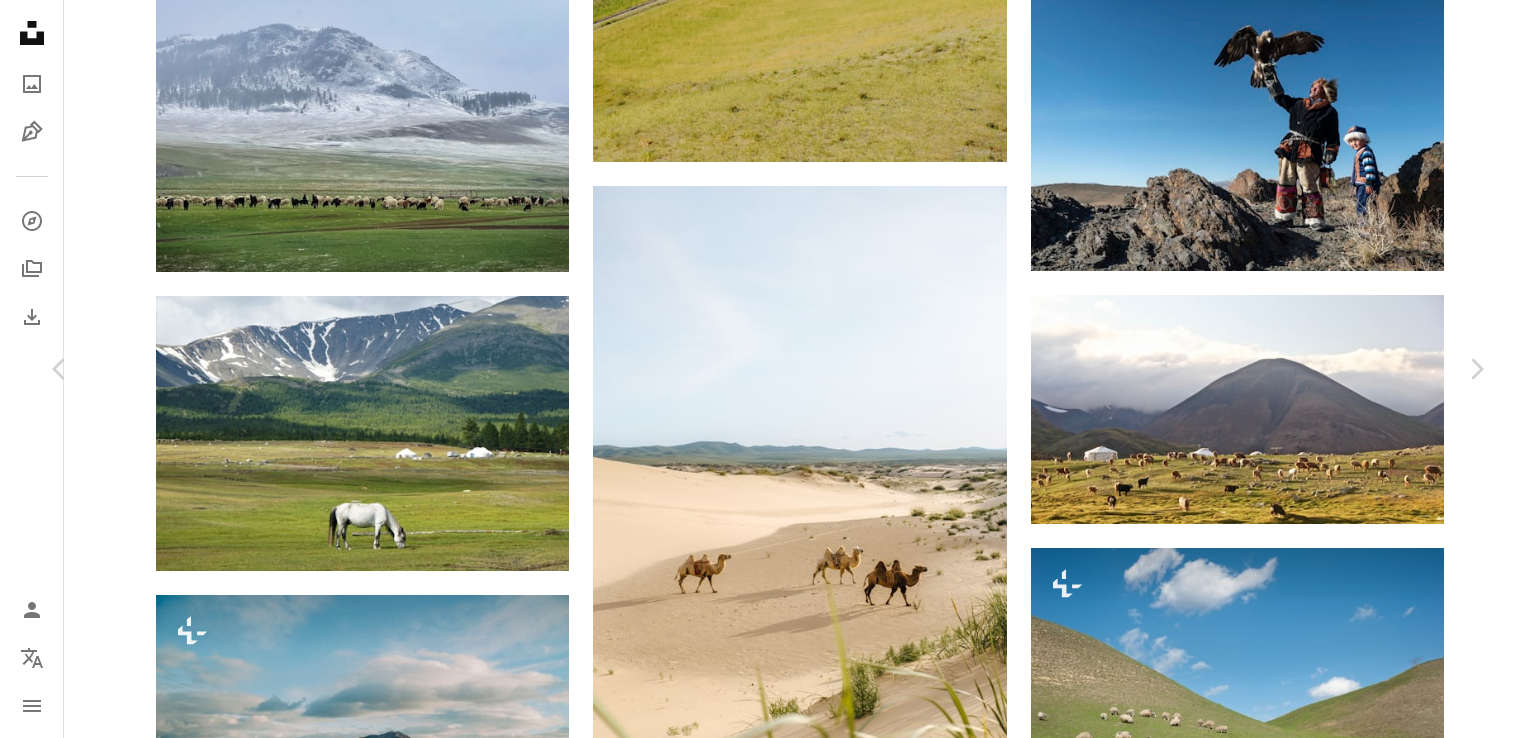 click on "Download free" at bounding box center (1287, 4428) 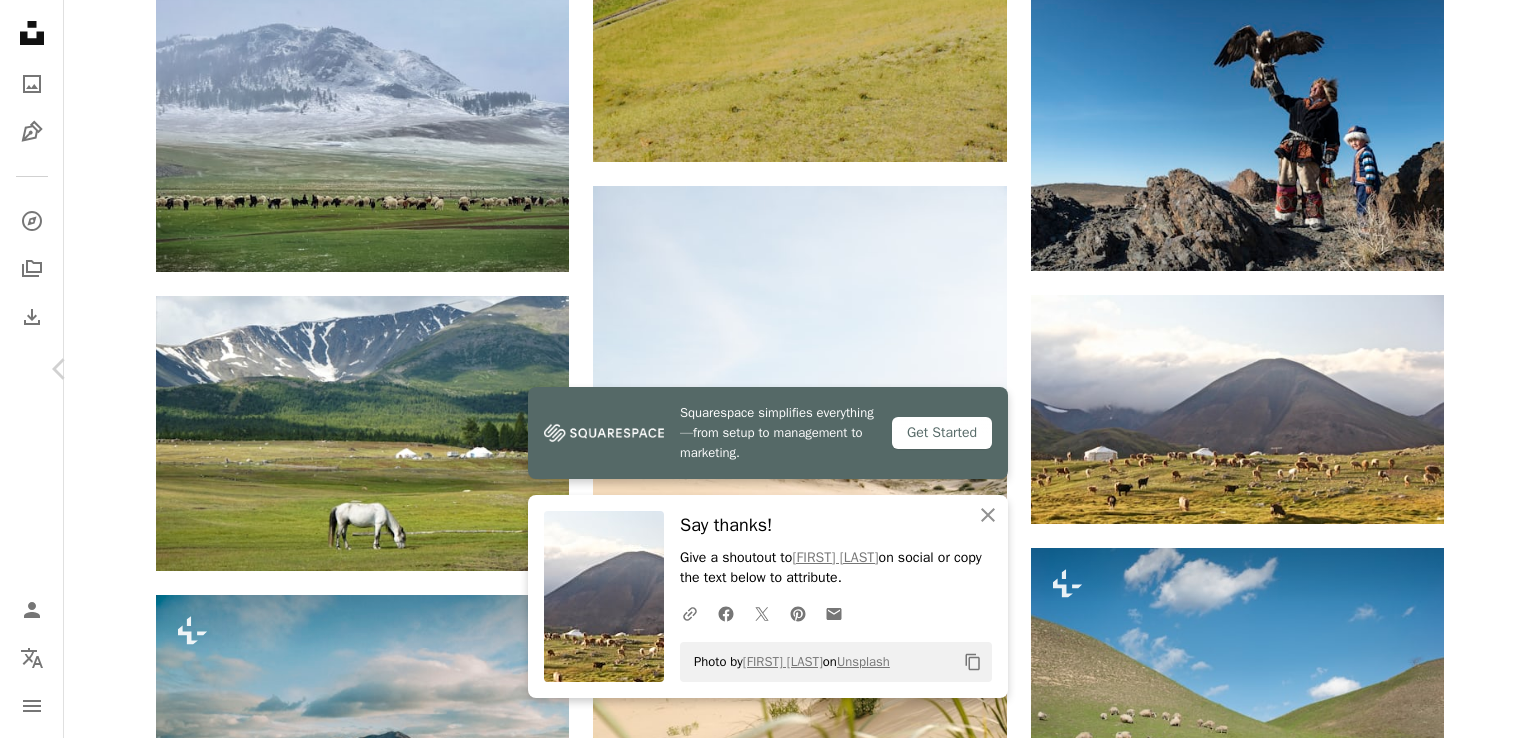click on "Chevron right" at bounding box center (1476, 369) 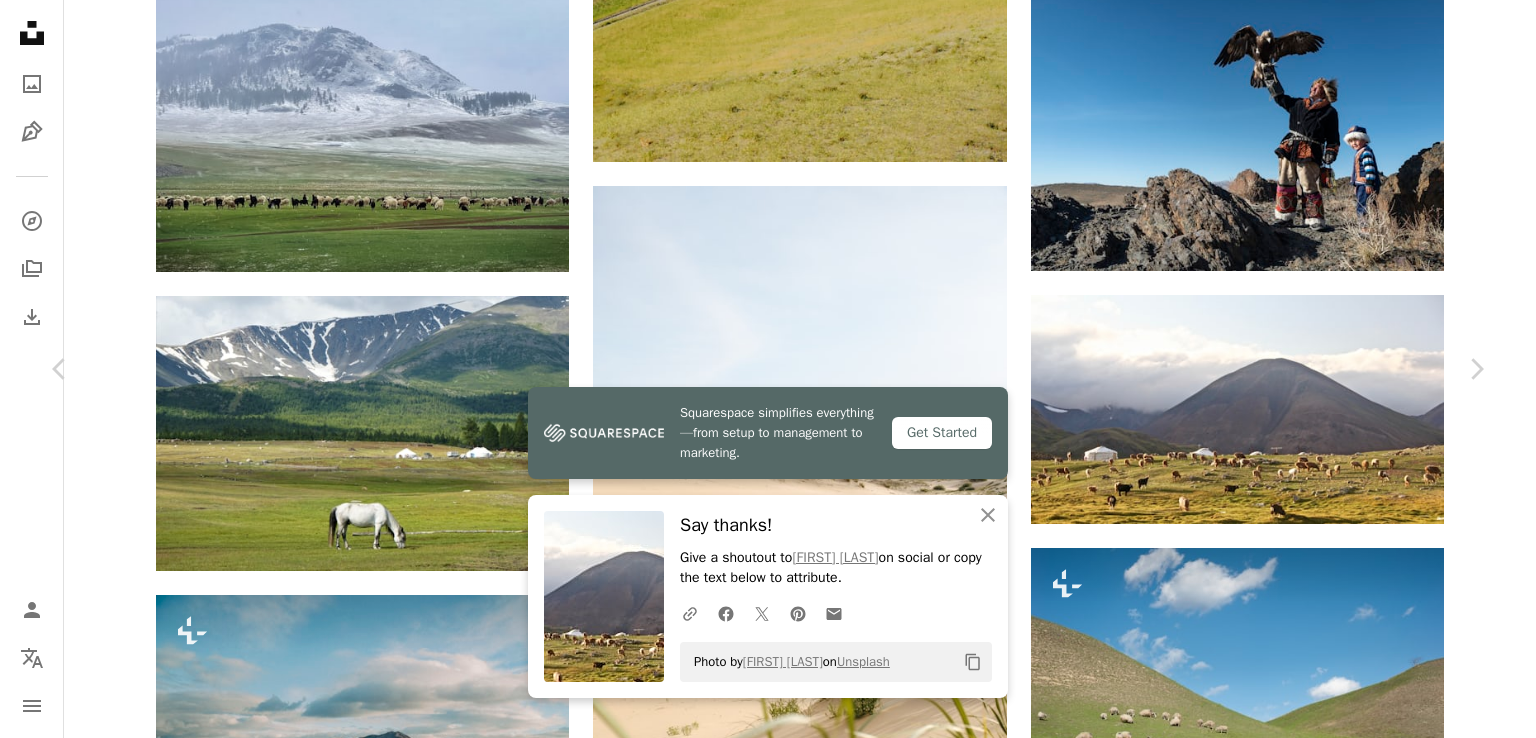 click on "An X shape" at bounding box center (20, 20) 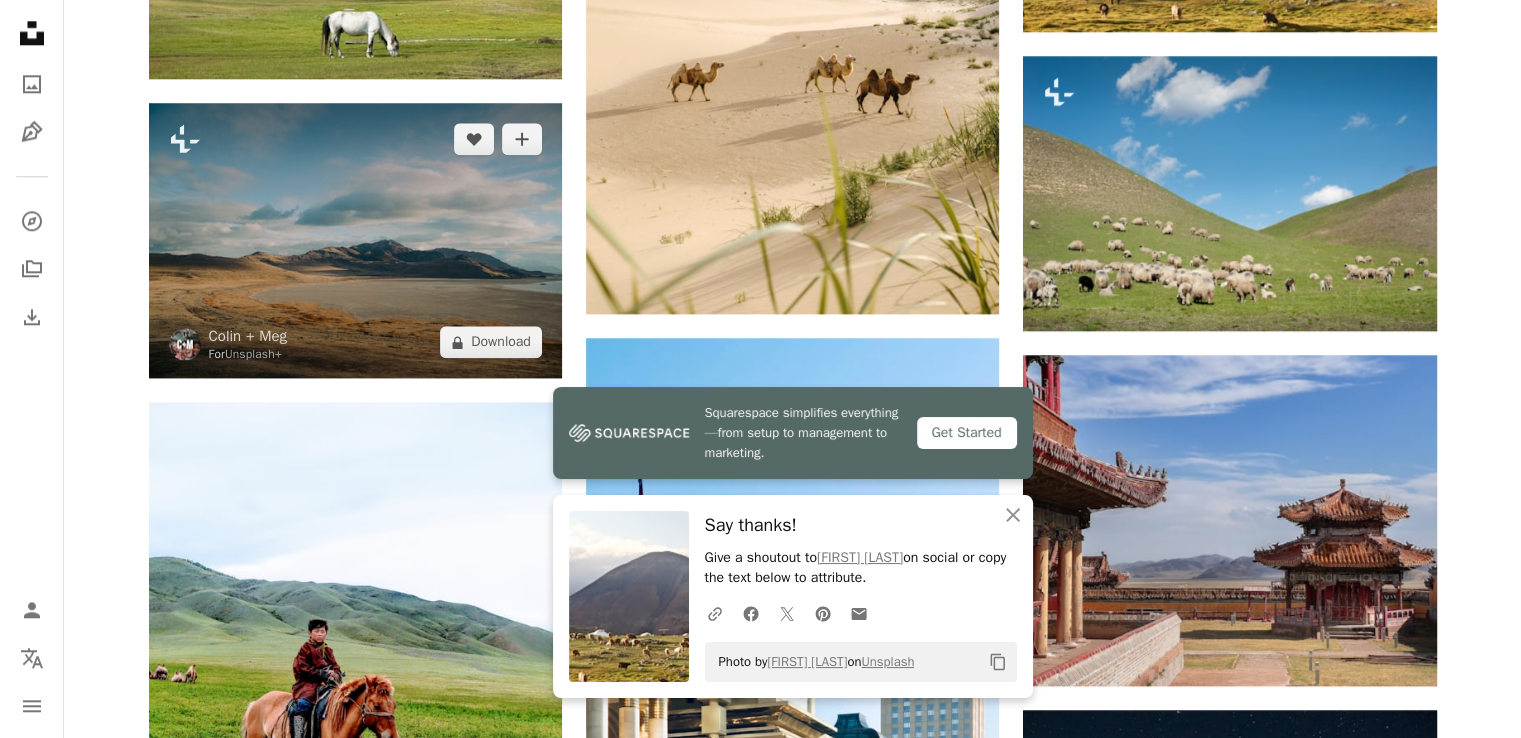 scroll, scrollTop: 2300, scrollLeft: 0, axis: vertical 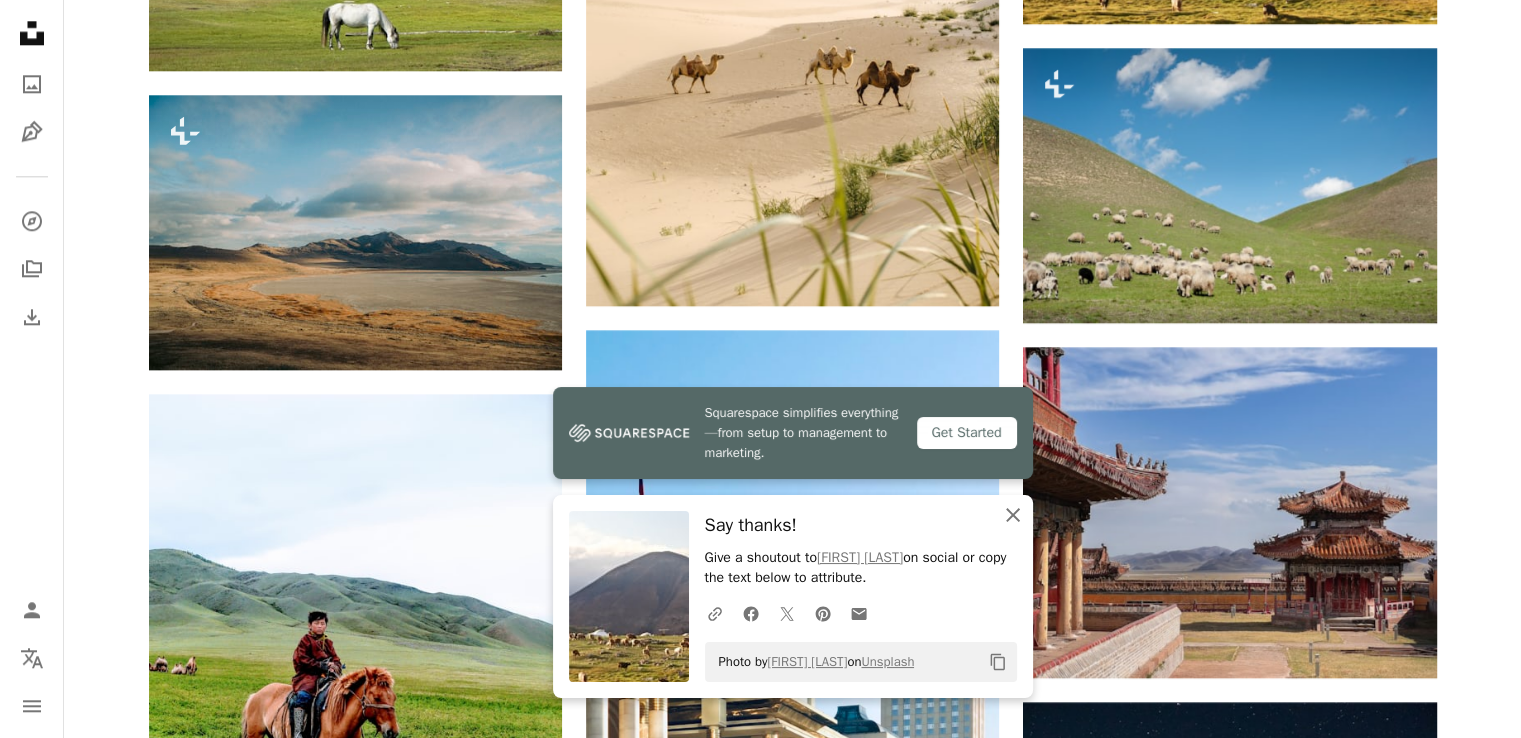 click 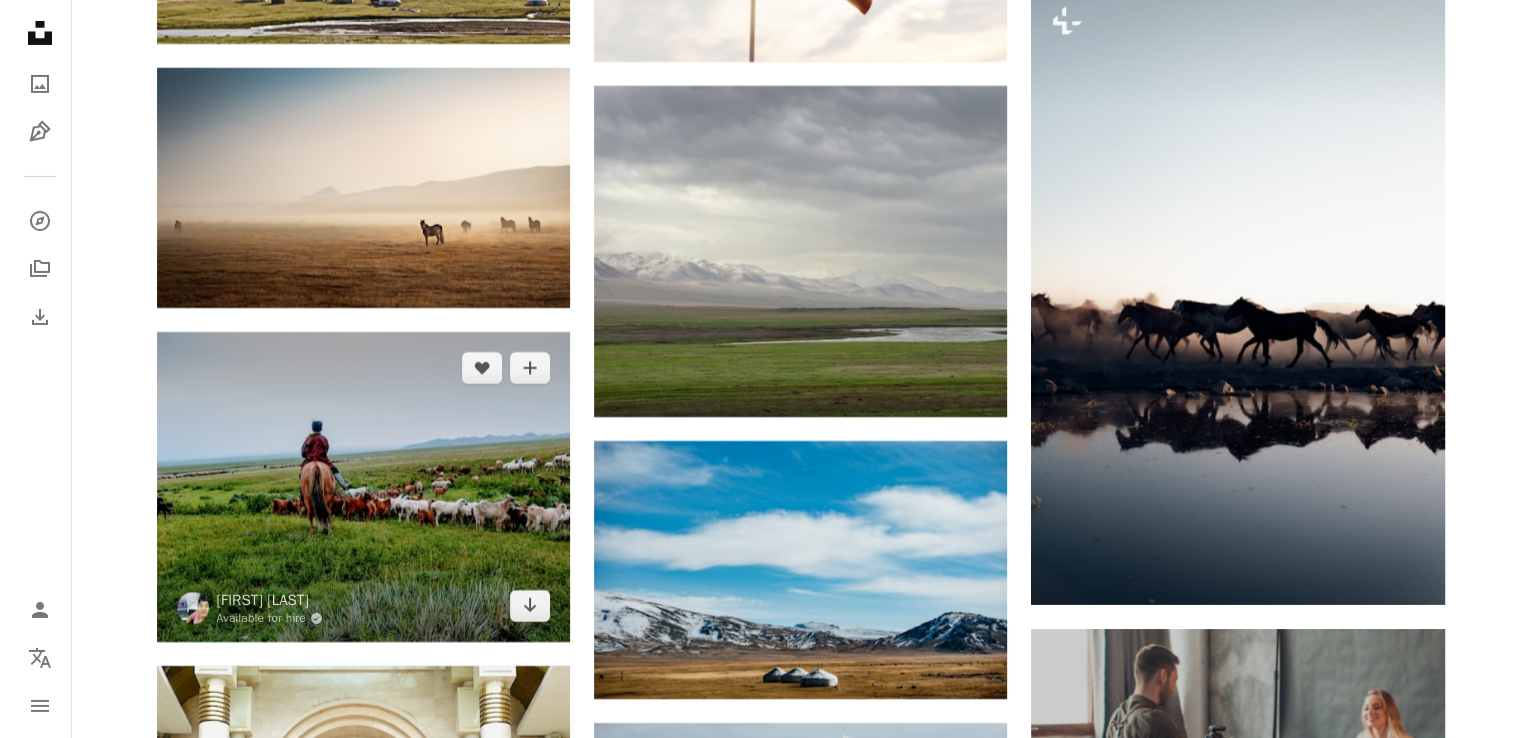scroll, scrollTop: 7200, scrollLeft: 0, axis: vertical 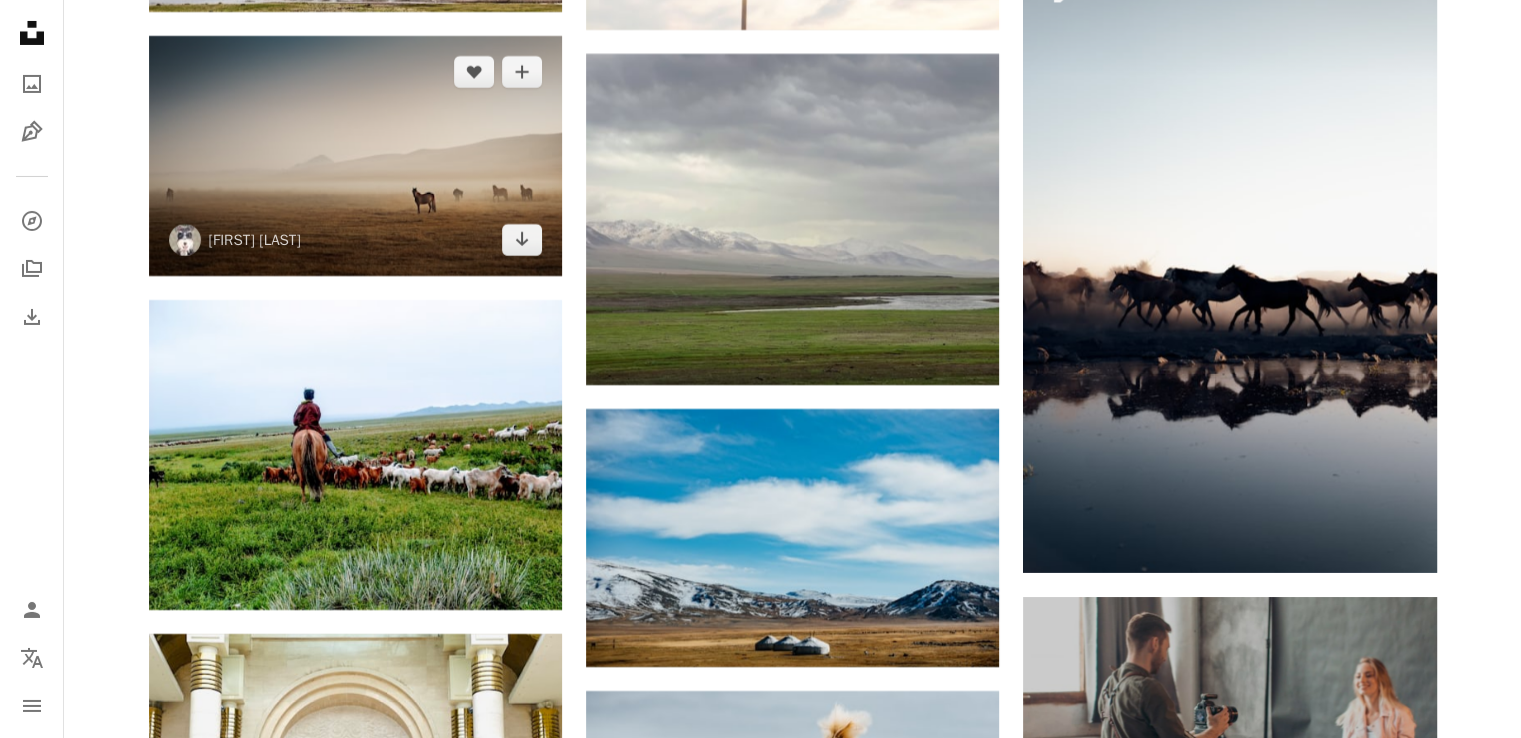 click at bounding box center (355, 156) 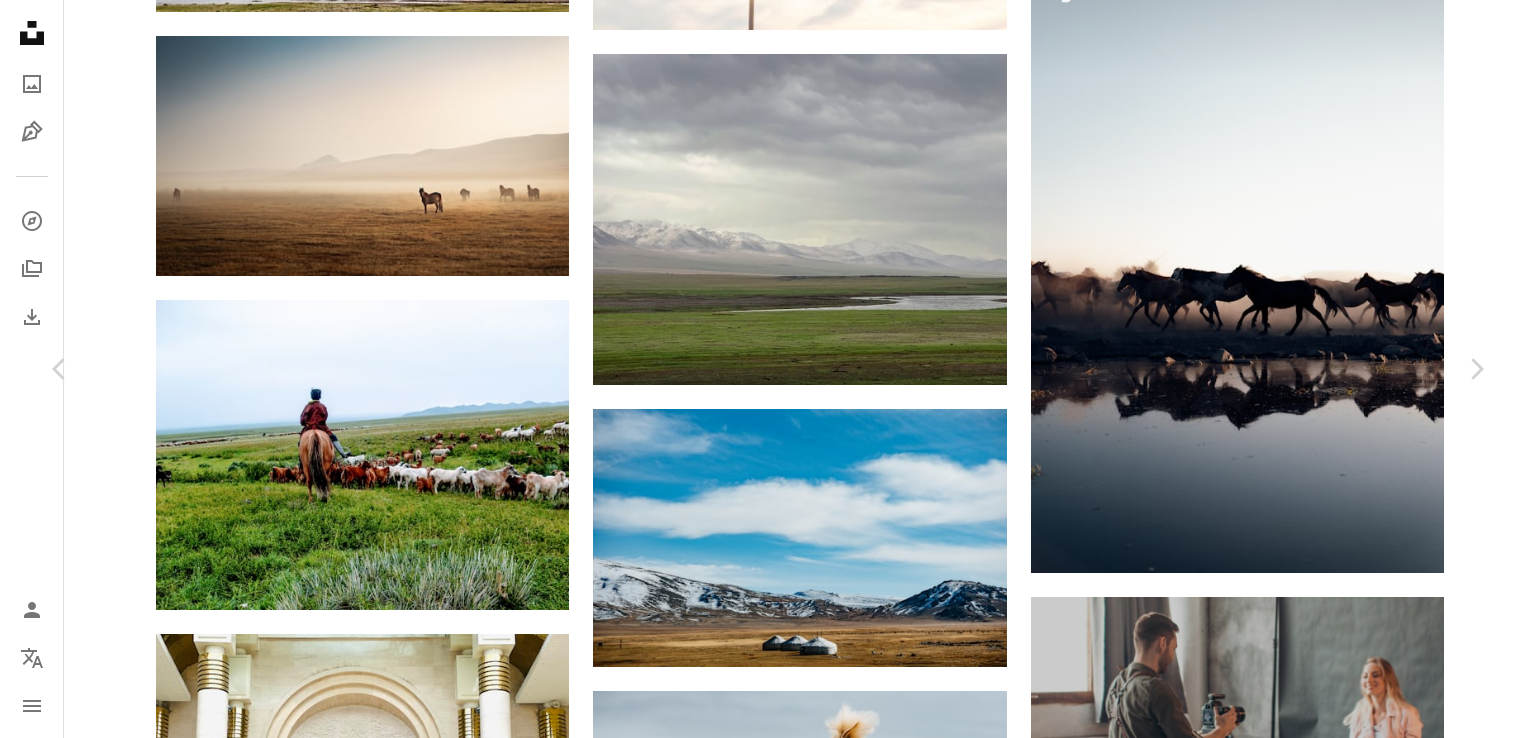 scroll, scrollTop: 1300, scrollLeft: 0, axis: vertical 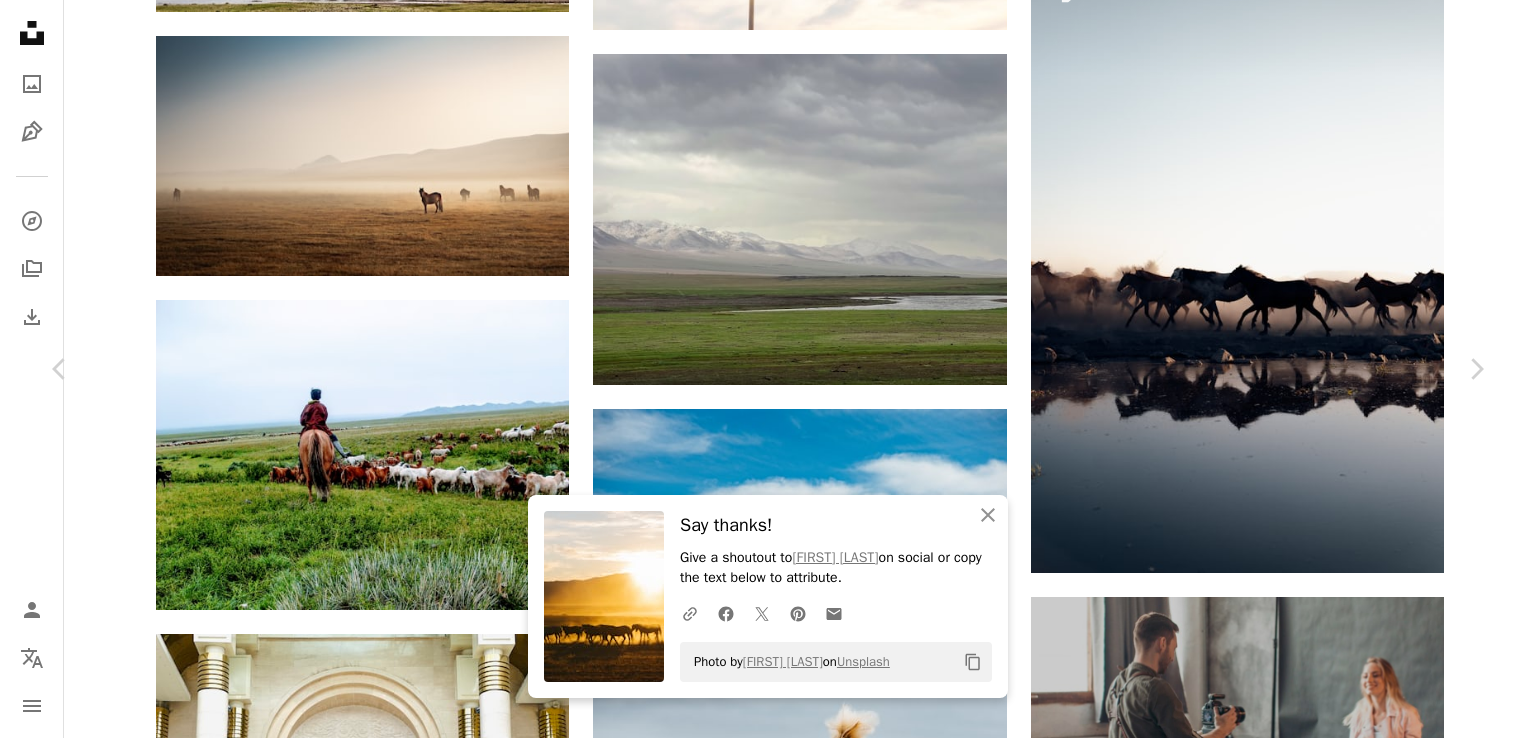 click 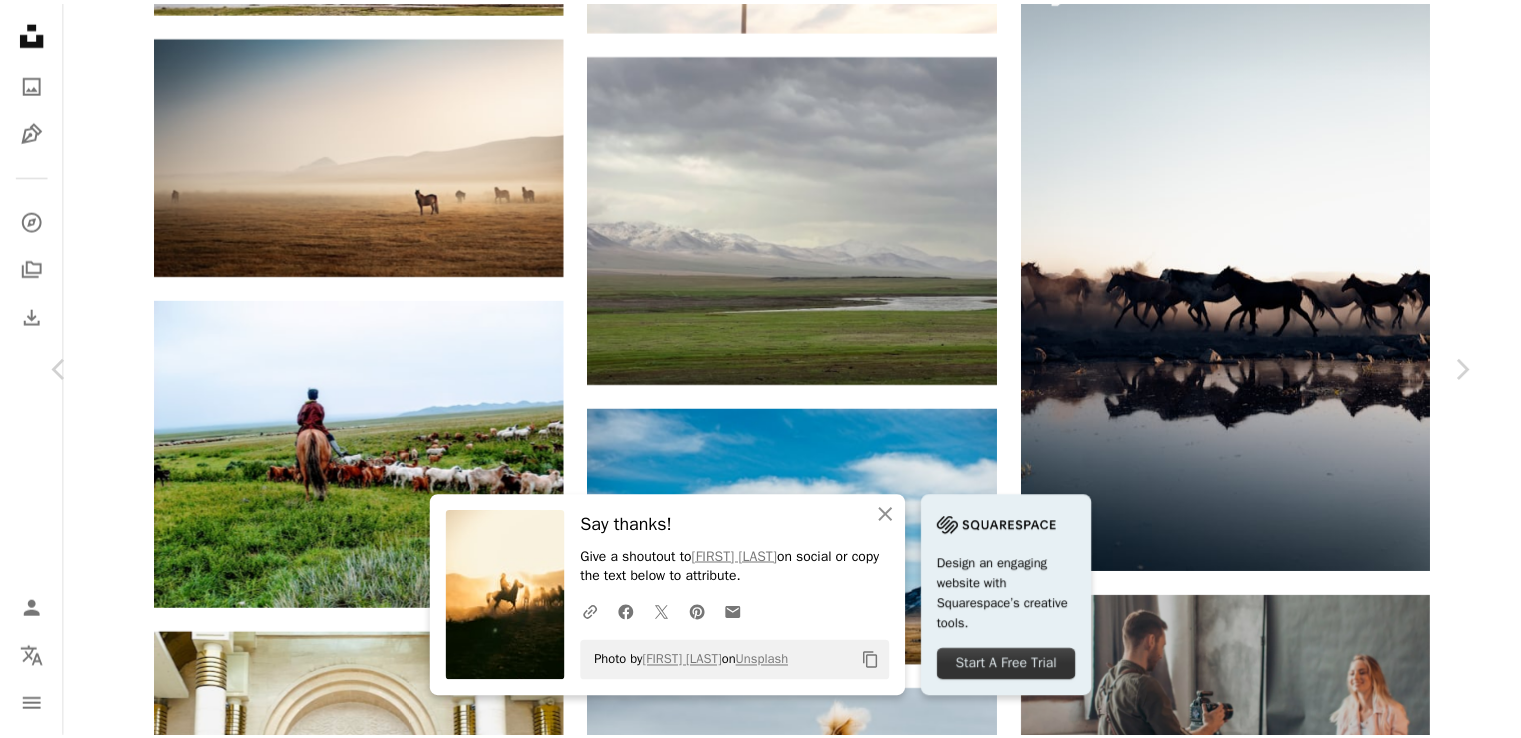 scroll, scrollTop: 13676, scrollLeft: 0, axis: vertical 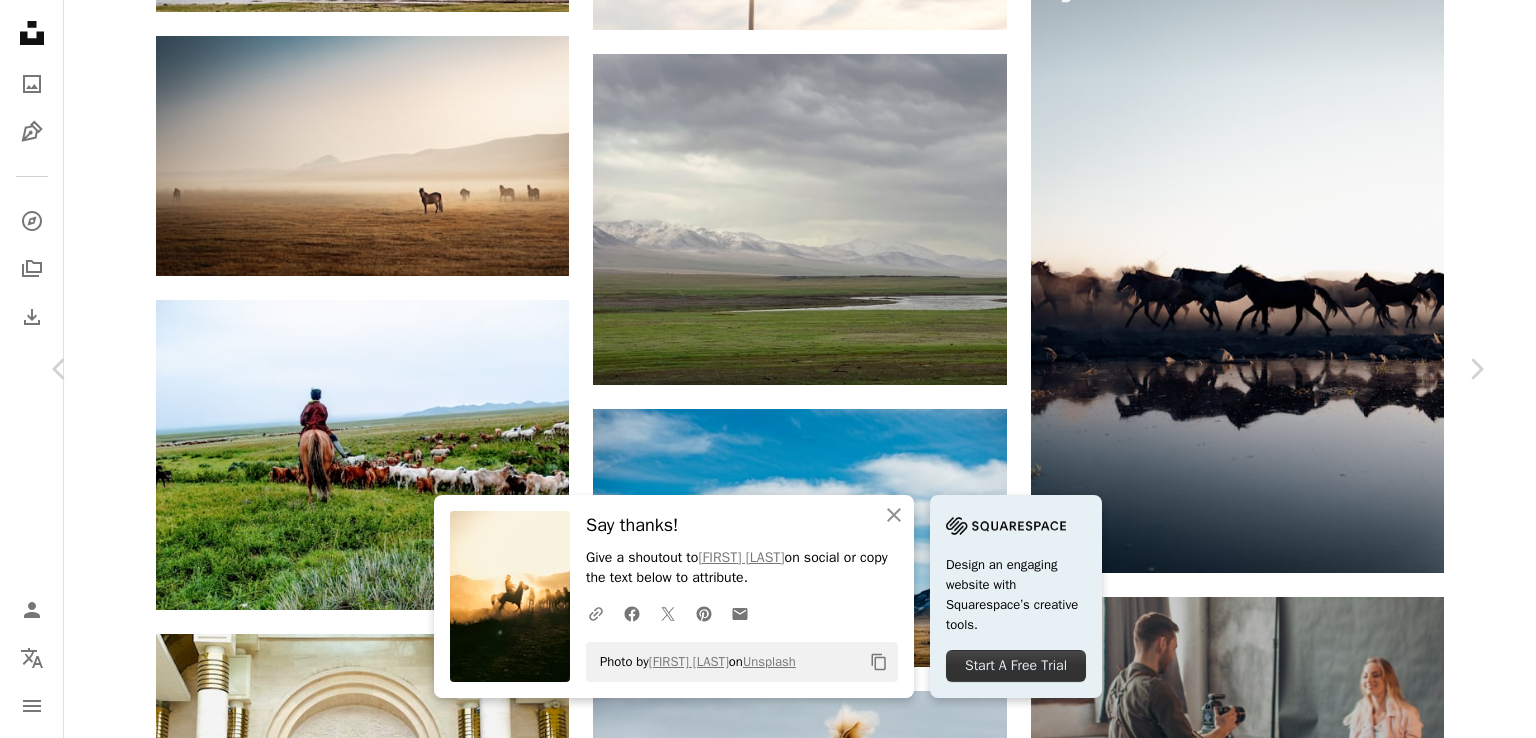 click on "A URL sharing icon (chains) Facebook icon X (formerly Twitter) icon Pinterest icon An envelope Photo by [NAME] on Unsplash
Copy content Design an engaging website with Squarespace’s creative tools. Start A Free Trial [NAME] A heart A plus sign Download free Chevron down Zoom in Views 4,354,890 Downloads 71,400 Featured in Nature ,  Wallpapers ,  Animals A forward-right arrow Share Info icon Info More Actions A map marker [LOCATION] Calendar outlined Published on  [DATE] Camera Canon, EOS 6D Safety Free to use under the  Unsplash License animal sunrise wildlife horse wallpapers backgrounds horse wallpaper inner mongolia horse background land human field weather deer fog beige outdoors countryside soil Free stock photos  |  Save 20% with code UNSPLASH20" at bounding box center [768, 5577] 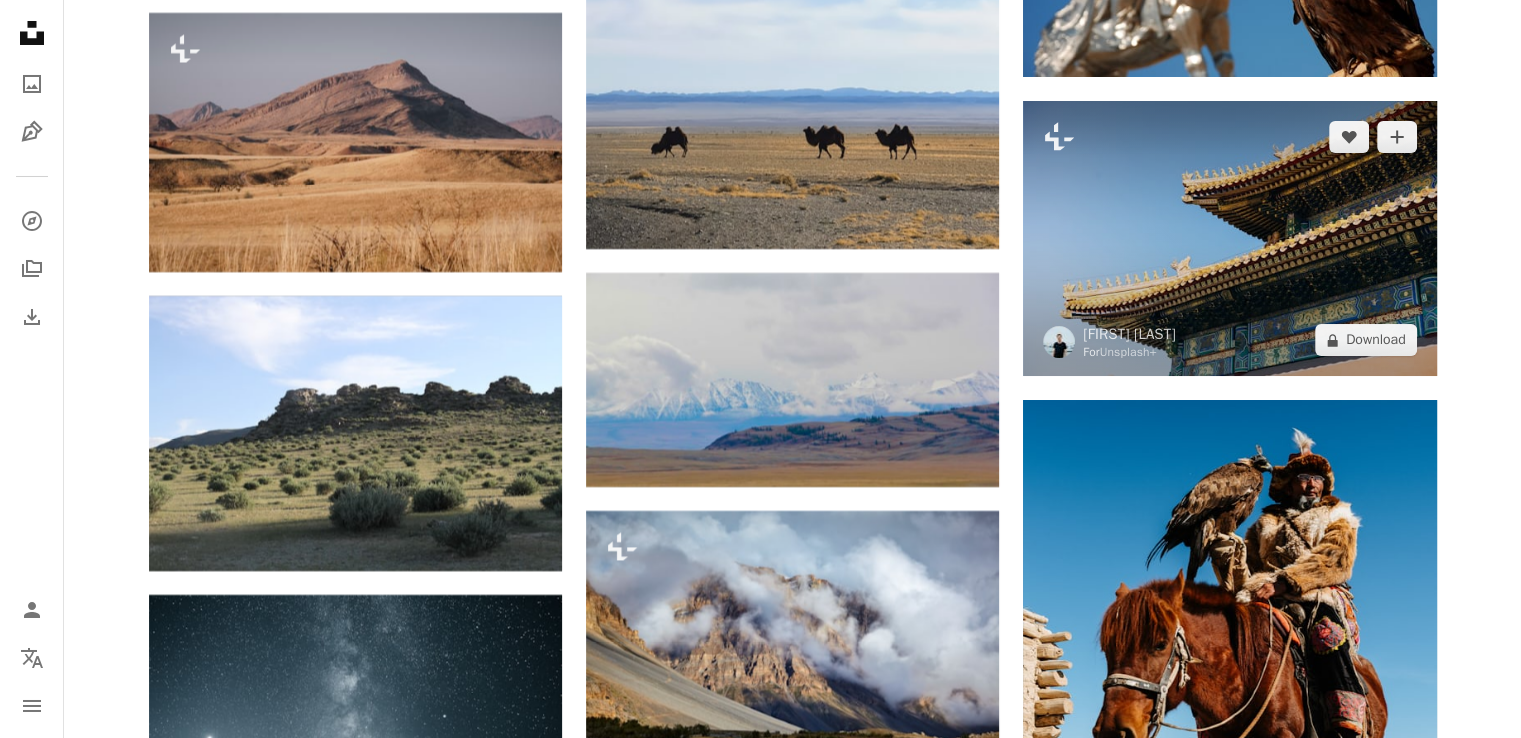 scroll, scrollTop: 23000, scrollLeft: 0, axis: vertical 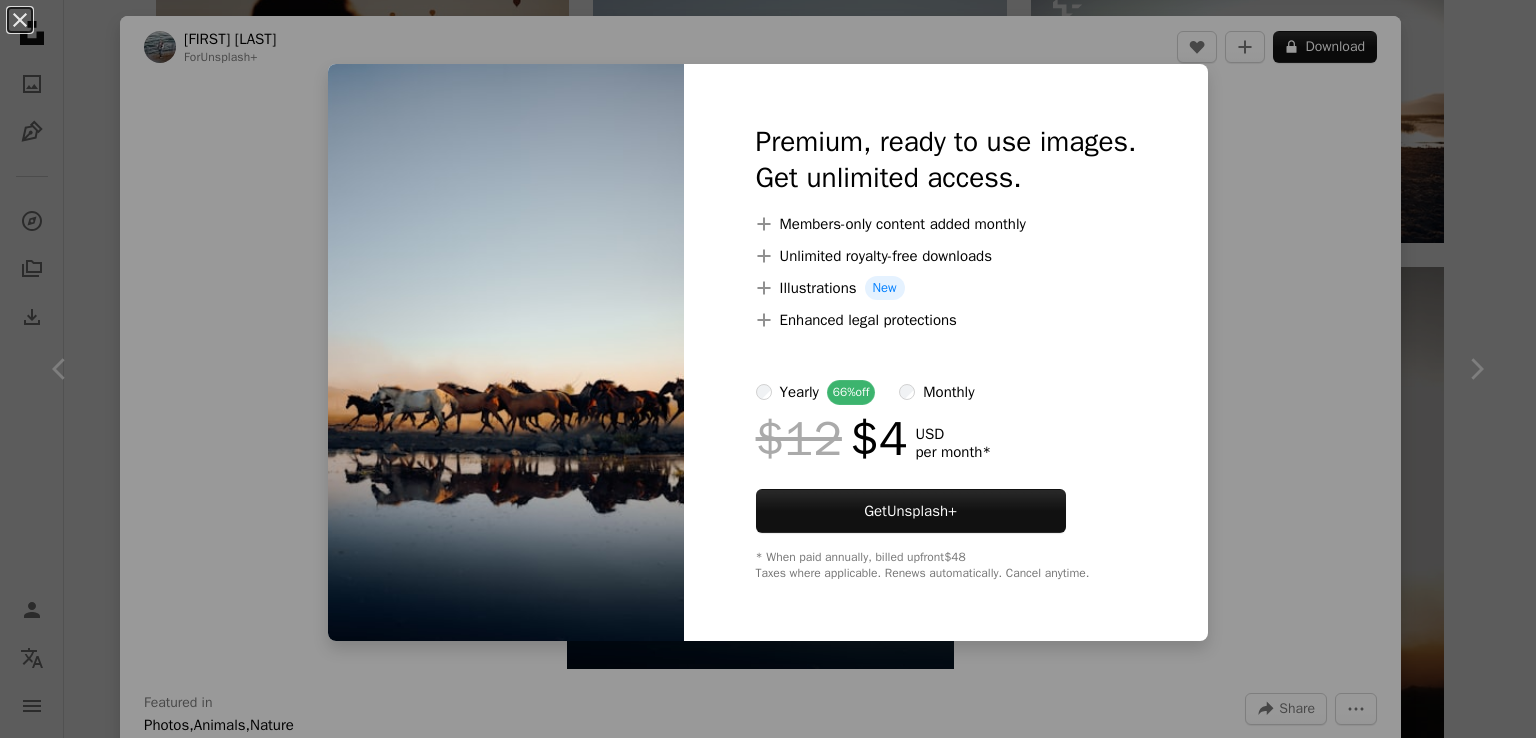 click on "monthly" at bounding box center [936, 392] 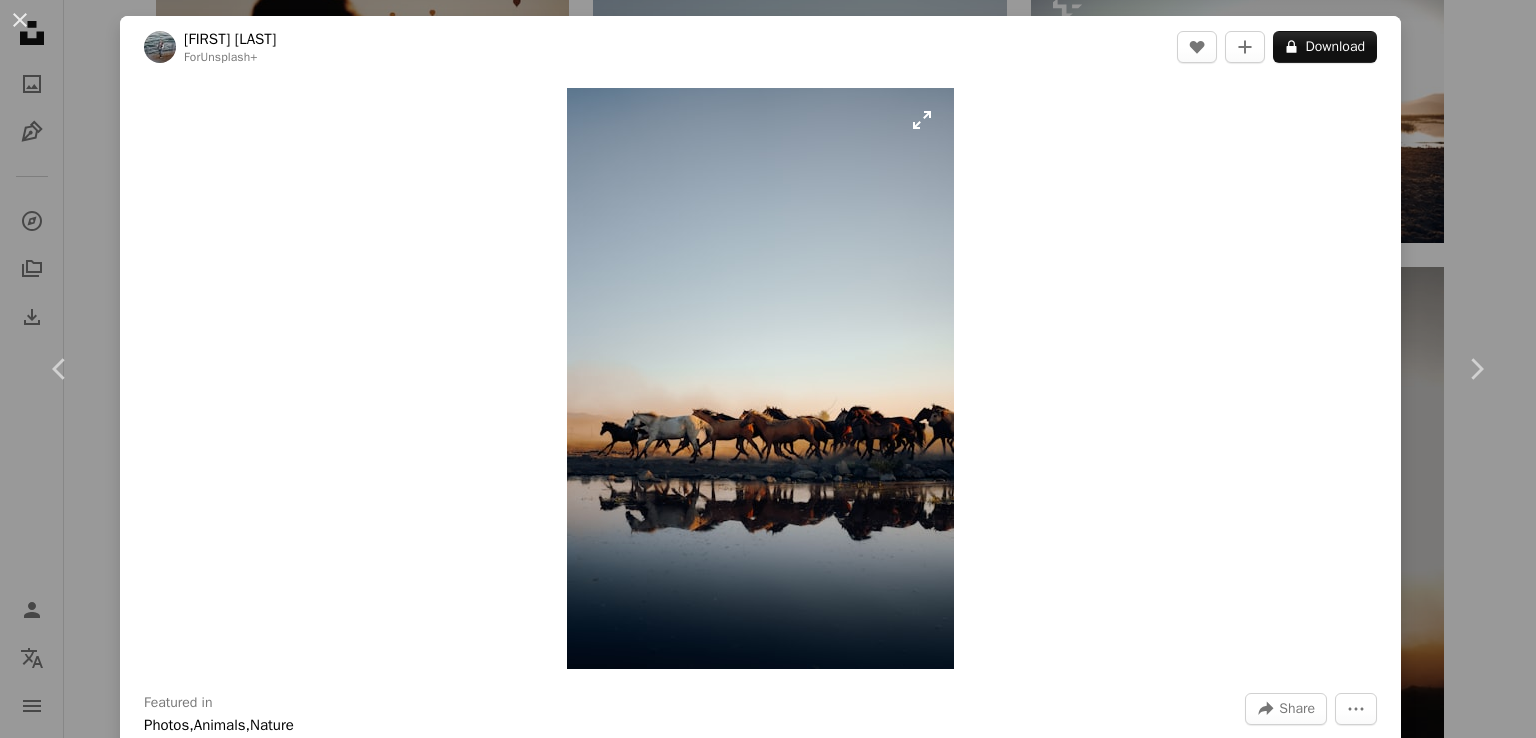 click at bounding box center [760, 378] 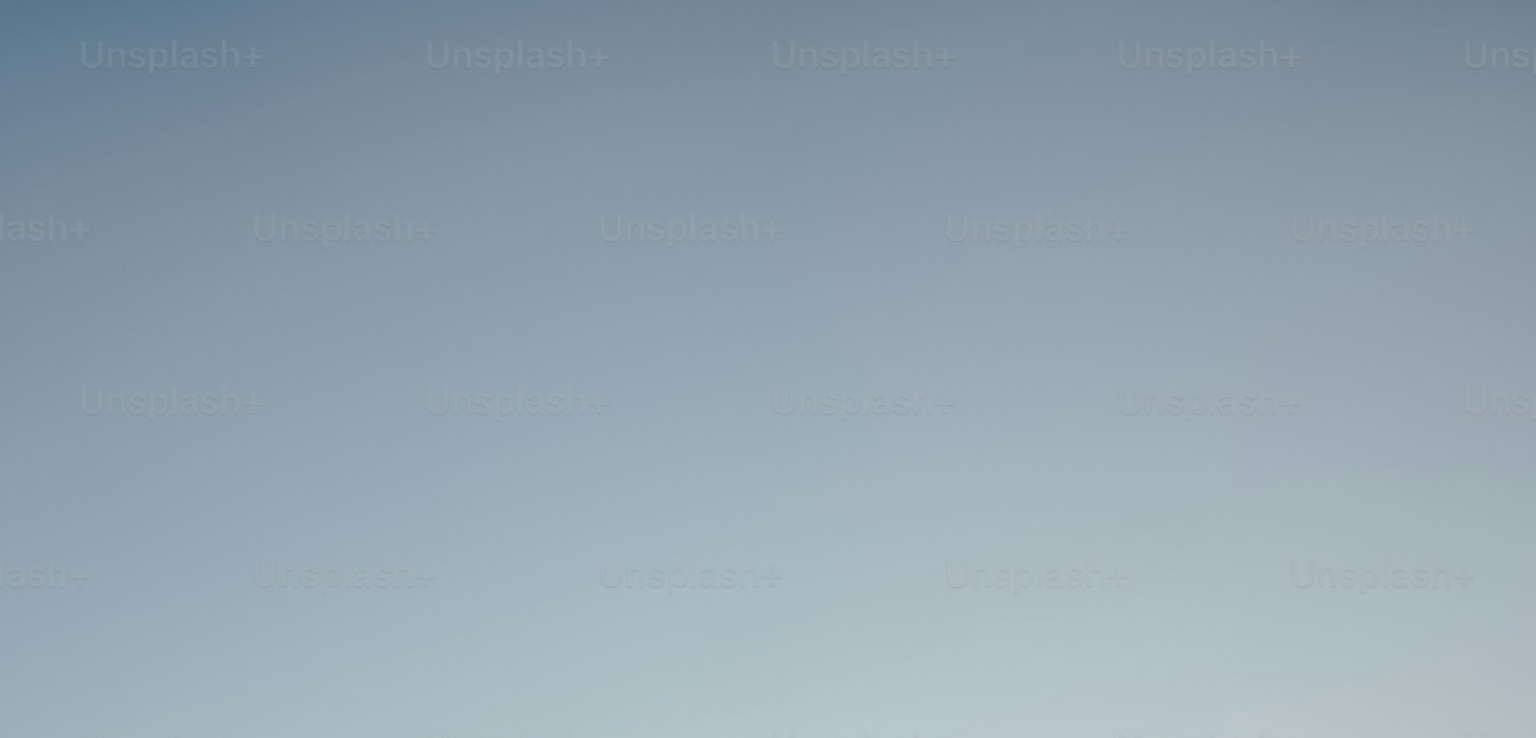 scroll, scrollTop: 761, scrollLeft: 0, axis: vertical 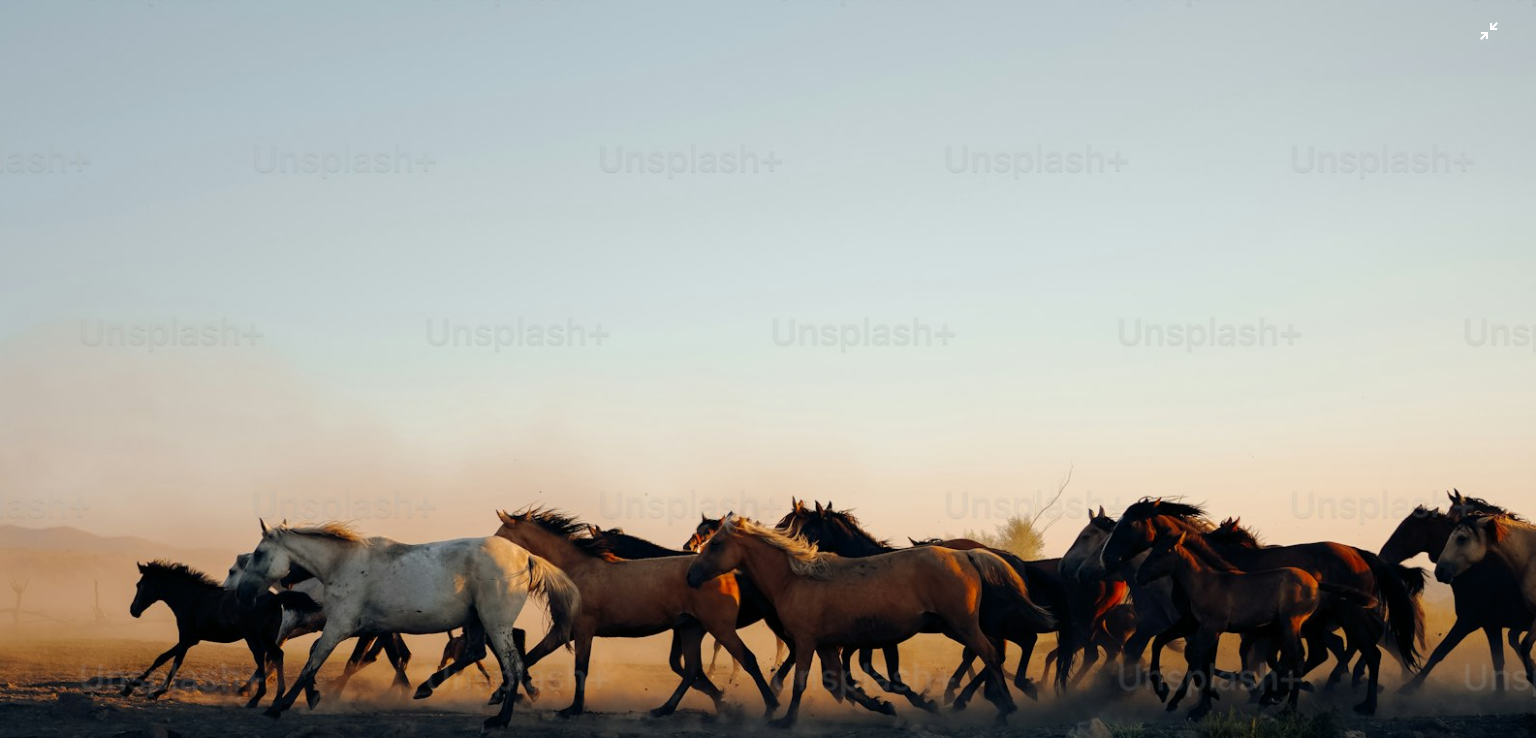 click at bounding box center [768, 391] 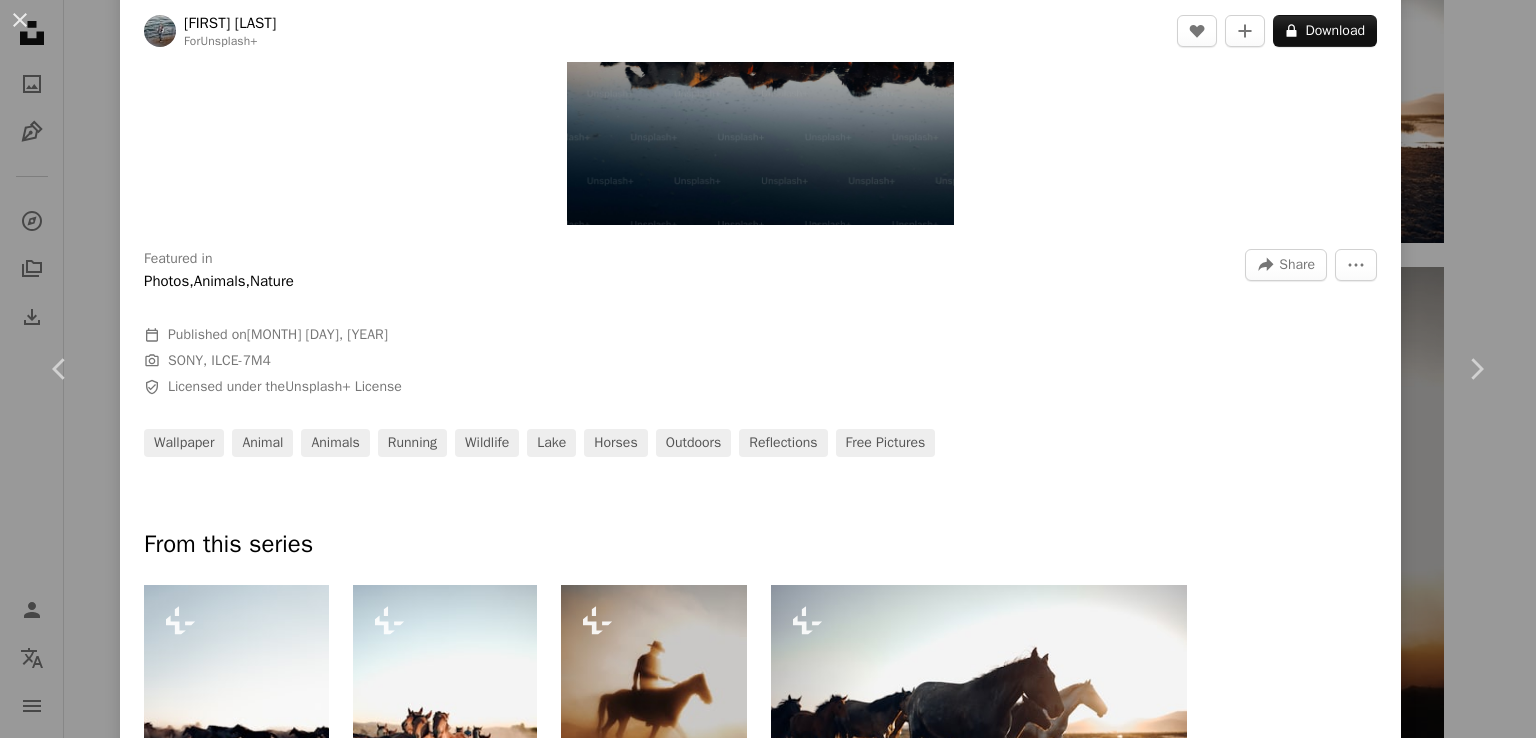 scroll, scrollTop: 500, scrollLeft: 0, axis: vertical 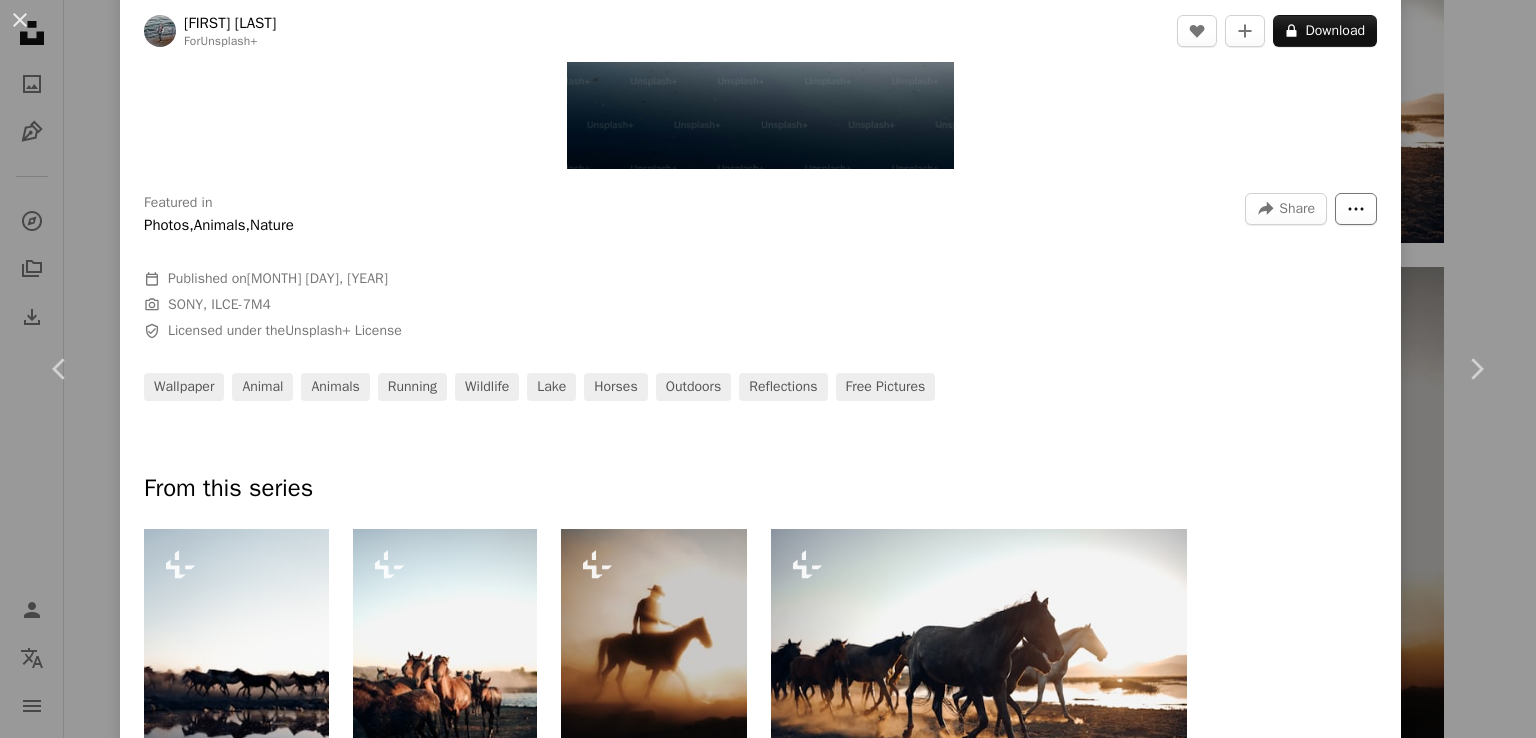 click on "More Actions" at bounding box center [1356, 209] 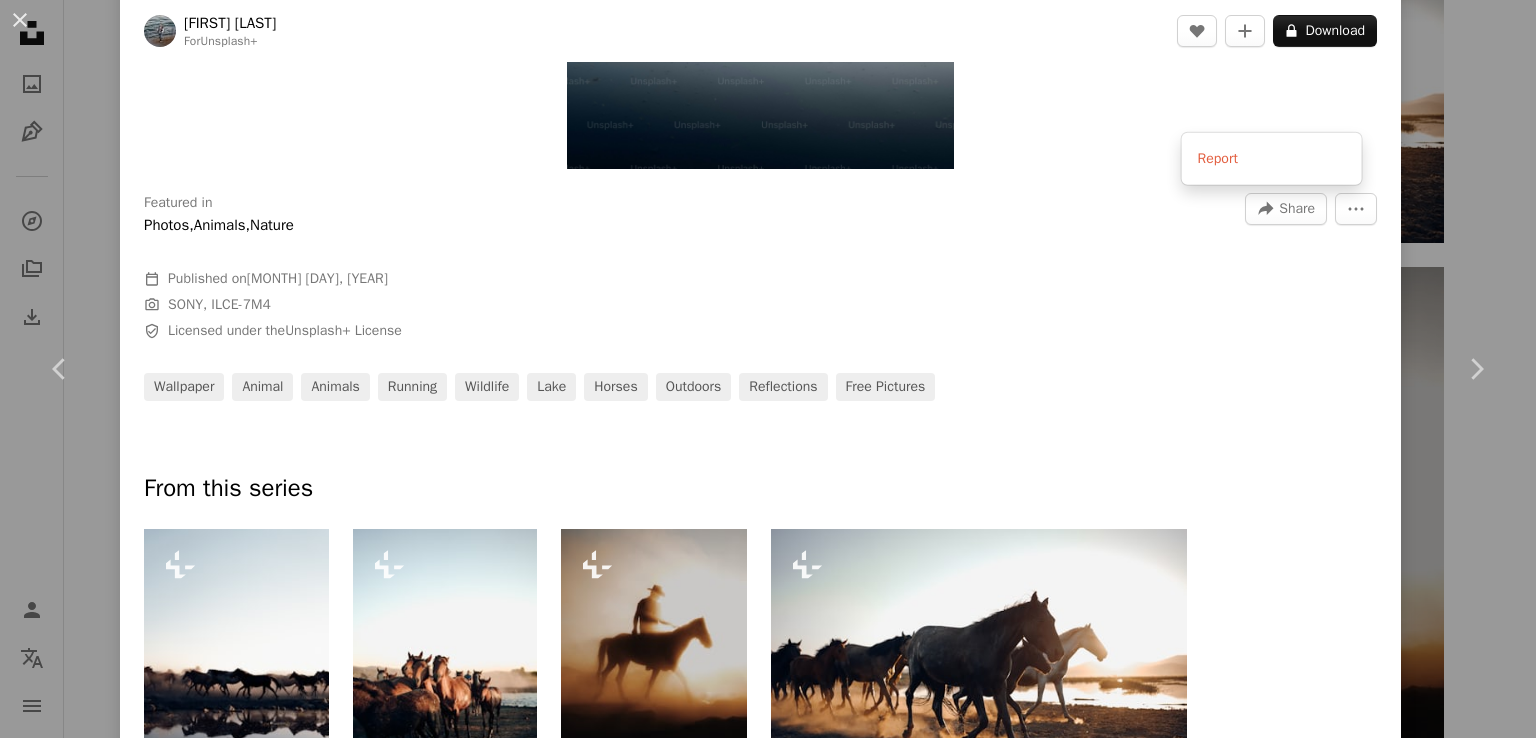 click on "An X shape Chevron left Chevron right Tahir osman For  Unsplash+ A heart A plus sign A lock Download Zoom in Featured in Photos ,  Animals ,  Nature A forward-right arrow Share More Actions Calendar outlined Published on  August 25, 2023 Camera SONY, ILCE-7M4 Safety Licensed under the  Unsplash+ License wallpaper animal animals running wildlife lake horses outdoors reflections Free pictures From this series Plus sign for Unsplash+ Plus sign for Unsplash+ Plus sign for Unsplash+ Plus sign for Unsplash+ Related images Plus sign for Unsplash+ A heart A plus sign Tahir osman For  Unsplash+ A lock Download Plus sign for Unsplash+ A heart A plus sign Ahmed For  Unsplash+ A lock Download Plus sign for Unsplash+ A heart A plus sign Tahir osman For  Unsplash+ A lock Download Plus sign for Unsplash+ A heart A plus sign Ahmed For  Unsplash+ A lock Download Plus sign for Unsplash+ A heart A plus sign Ahmed For  Unsplash+ A lock Download Plus sign for Unsplash+ A heart A plus sign Tahir osman For  Unsplash+ A lock A heart" at bounding box center [768, 369] 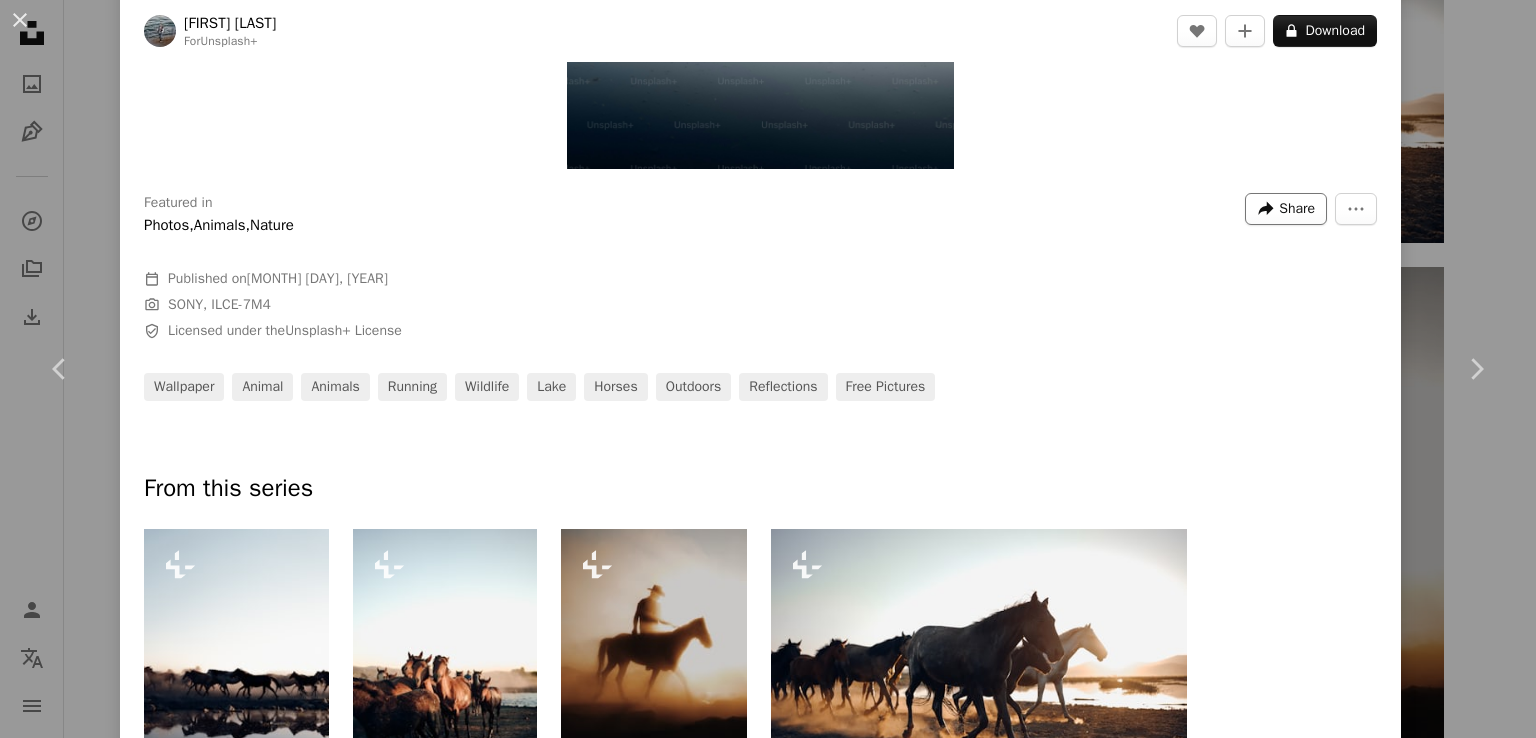 click on "Share" at bounding box center (1297, 209) 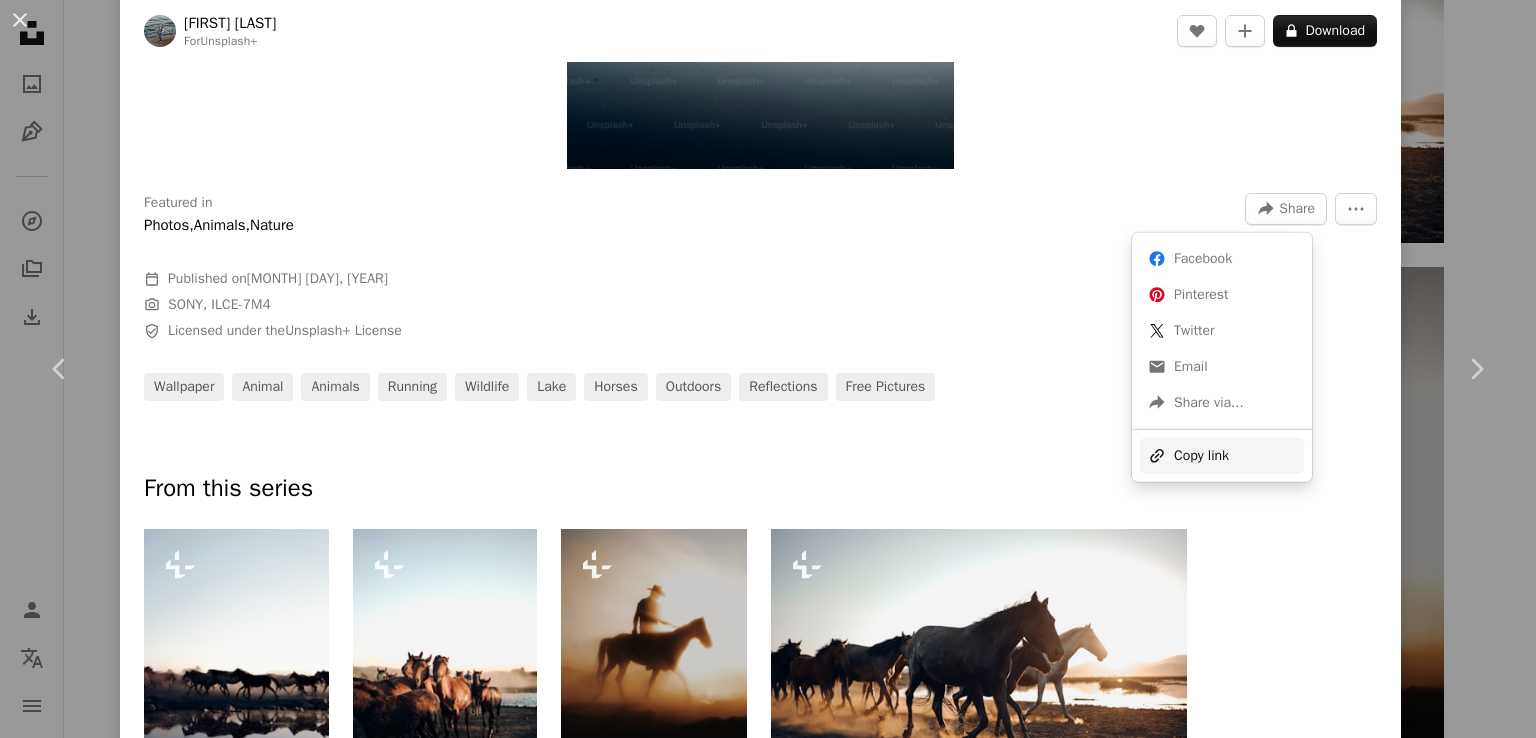 click on "A URL sharing icon (chains) Copy link" at bounding box center [1222, 456] 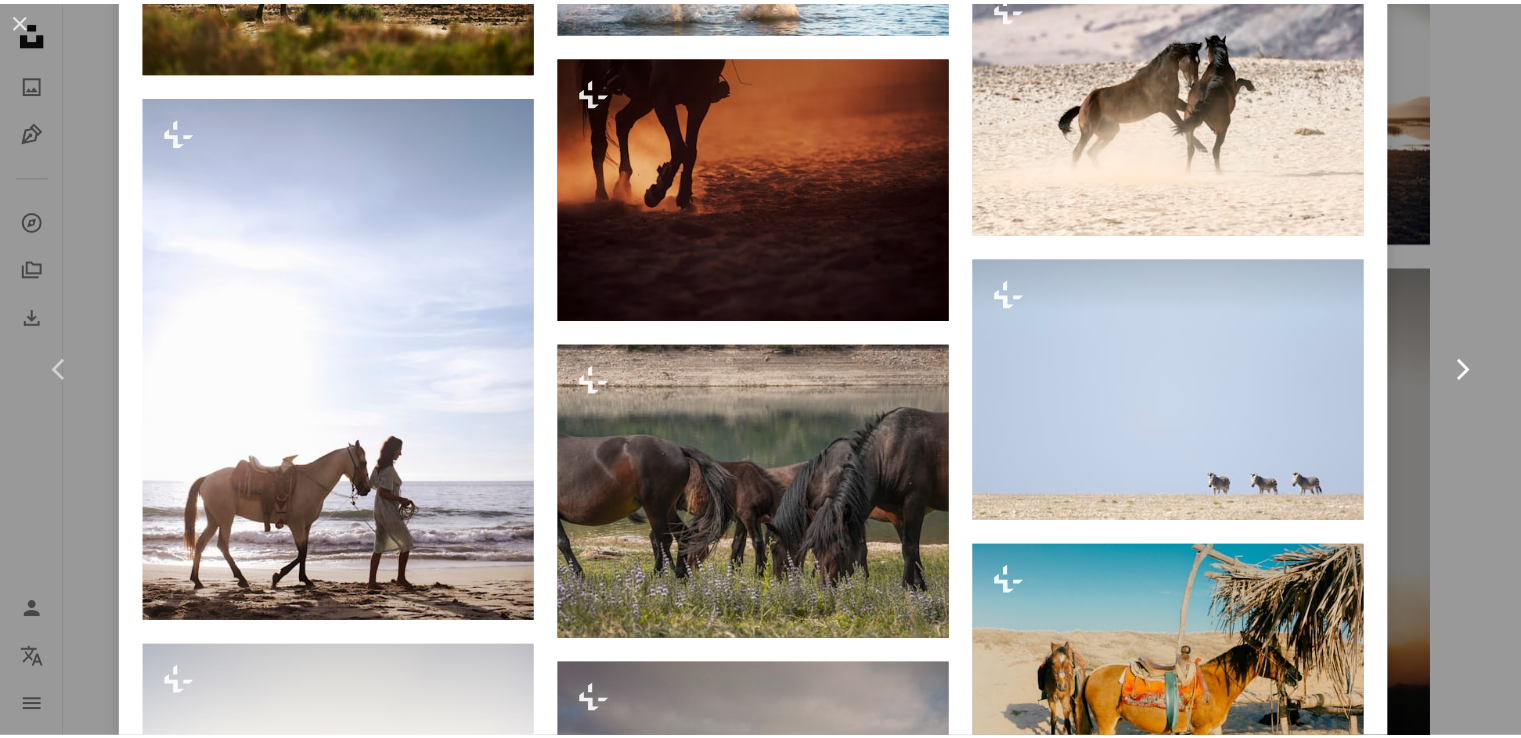 scroll, scrollTop: 6300, scrollLeft: 0, axis: vertical 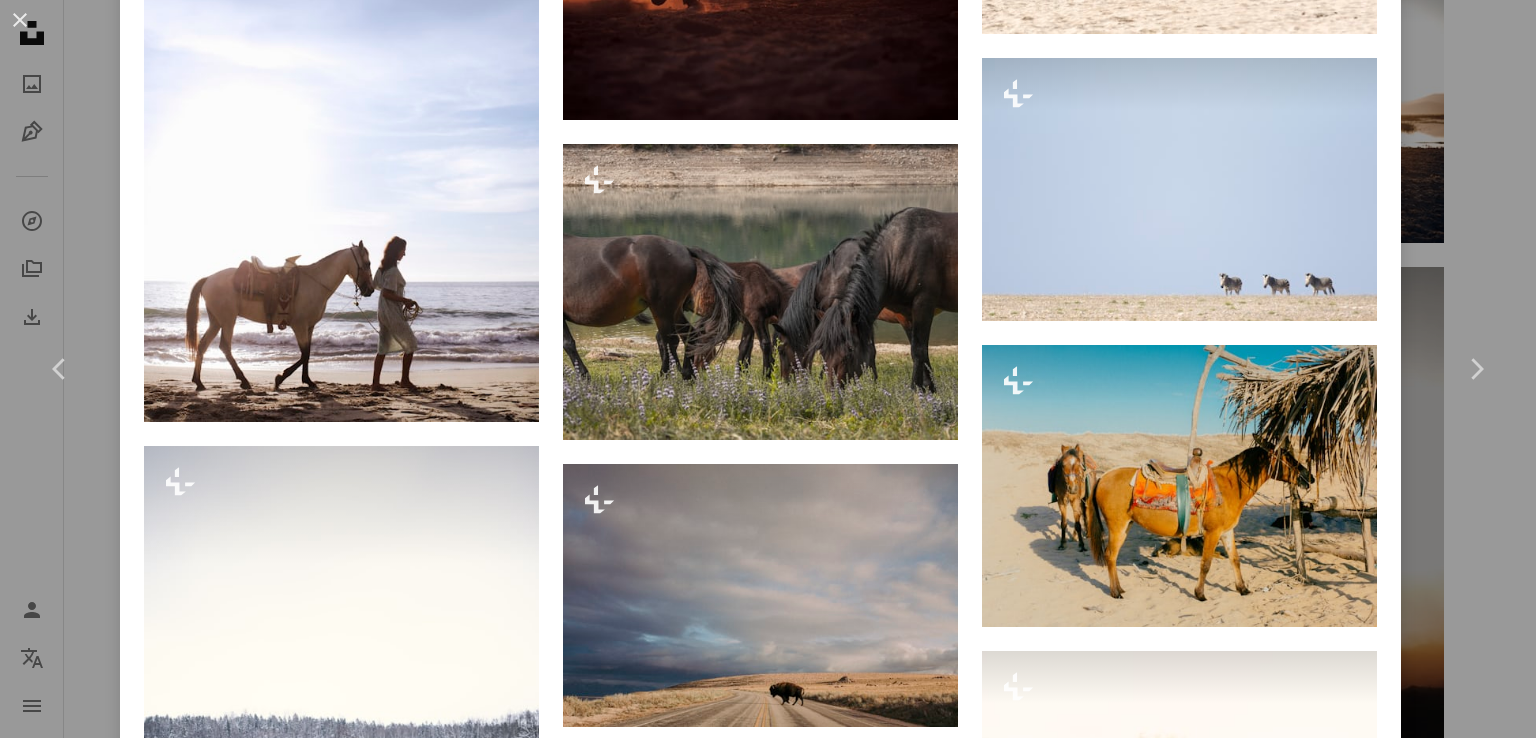 click on "An X shape Chevron left Chevron right Tahir osman For  Unsplash+ A heart A plus sign A lock Download Zoom in Featured in Photos ,  Animals ,  Nature A forward-right arrow Share More Actions Calendar outlined Published on  August 25, 2023 Camera SONY, ILCE-7M4 Safety Licensed under the  Unsplash+ License wallpaper animal animals running wildlife lake horses outdoors reflections Free pictures From this series Plus sign for Unsplash+ Plus sign for Unsplash+ Plus sign for Unsplash+ Plus sign for Unsplash+ Related images Plus sign for Unsplash+ A heart A plus sign Tahir osman For  Unsplash+ A lock Download Plus sign for Unsplash+ A heart A plus sign Ahmed For  Unsplash+ A lock Download Plus sign for Unsplash+ A heart A plus sign Tahir osman For  Unsplash+ A lock Download Plus sign for Unsplash+ A heart A plus sign Ahmed For  Unsplash+ A lock Download Plus sign for Unsplash+ A heart A plus sign Ahmed For  Unsplash+ A lock Download Plus sign for Unsplash+ A heart A plus sign Tahir osman For  Unsplash+ A lock A heart" at bounding box center (768, 369) 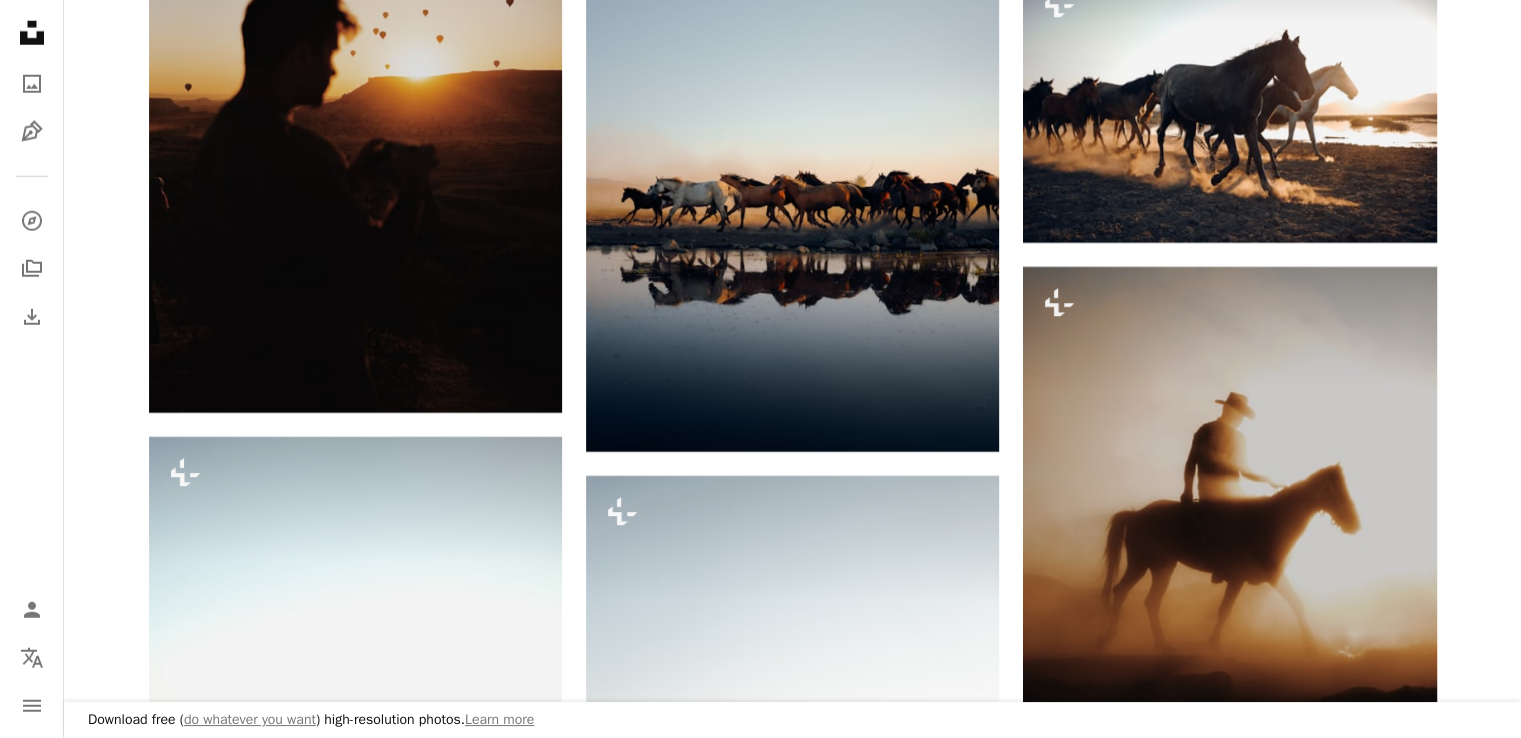 drag, startPoint x: 1455, startPoint y: 255, endPoint x: 1470, endPoint y: 260, distance: 15.811388 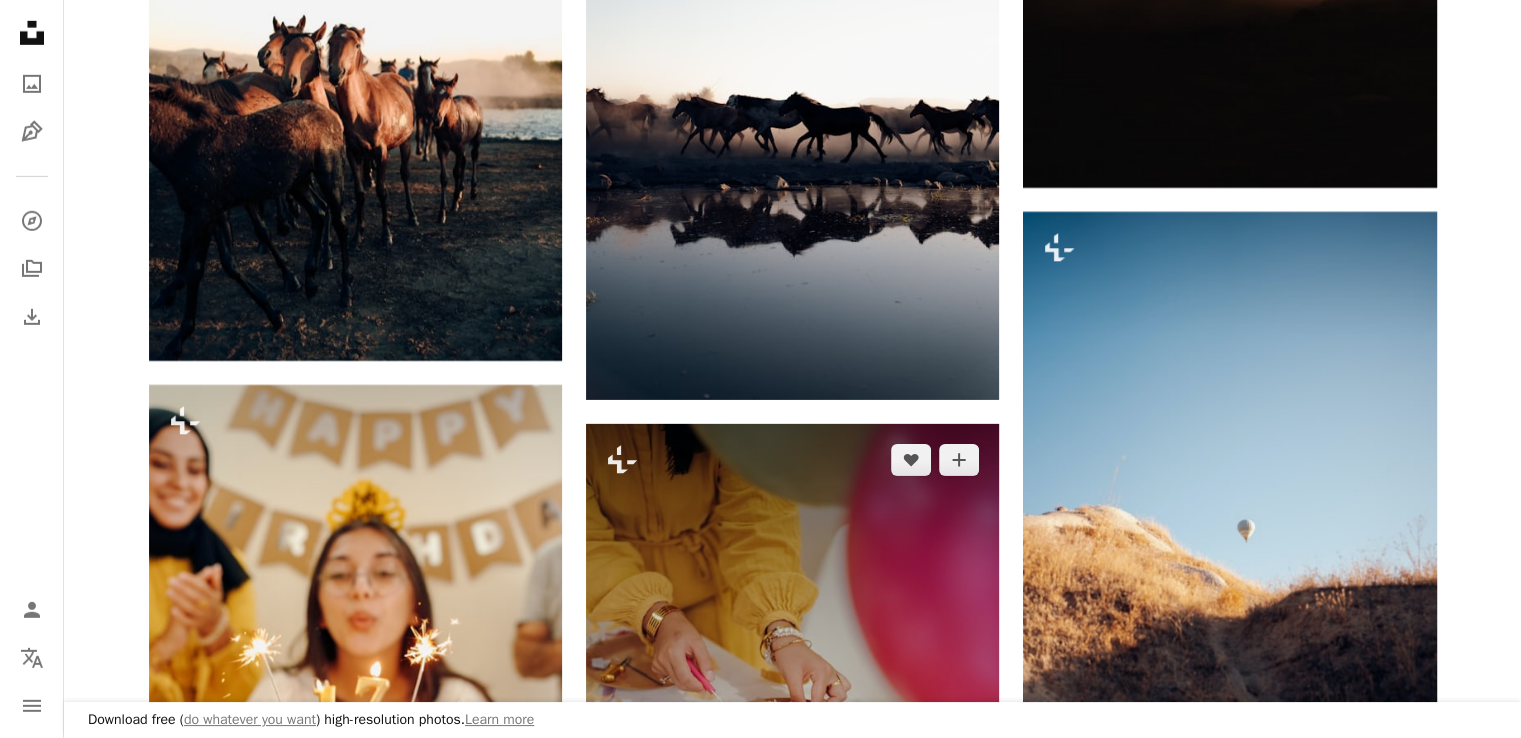 scroll, scrollTop: 14204, scrollLeft: 0, axis: vertical 